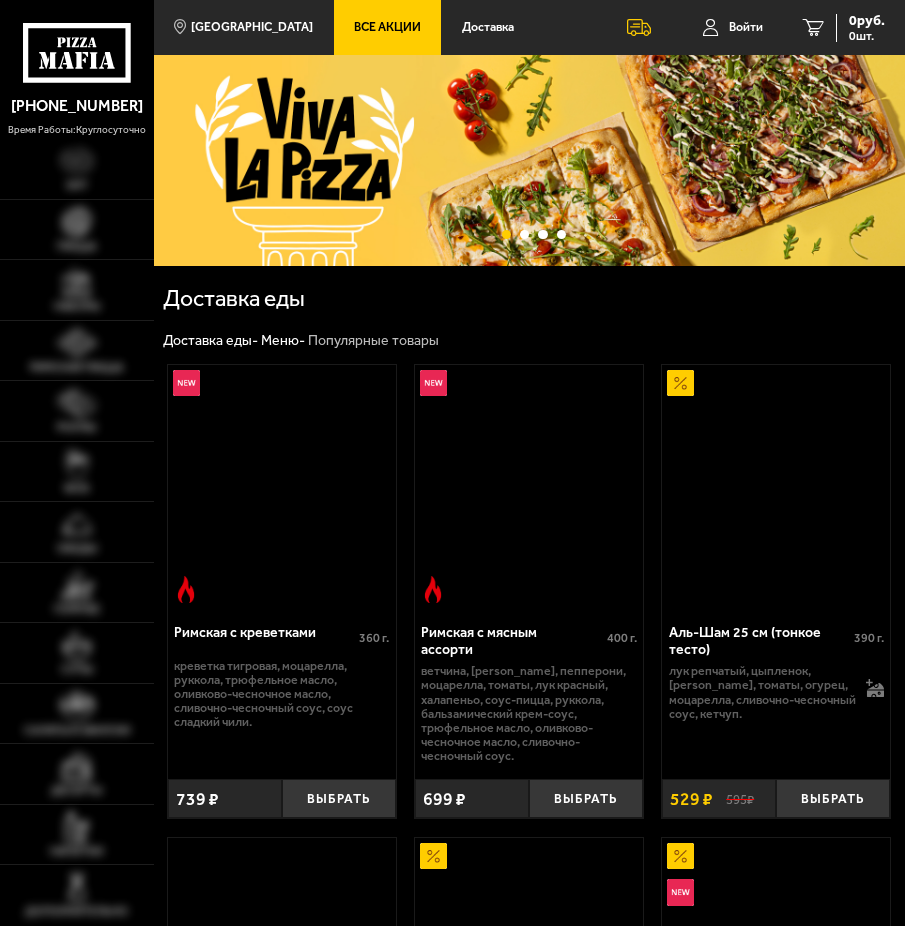 scroll, scrollTop: 0, scrollLeft: 0, axis: both 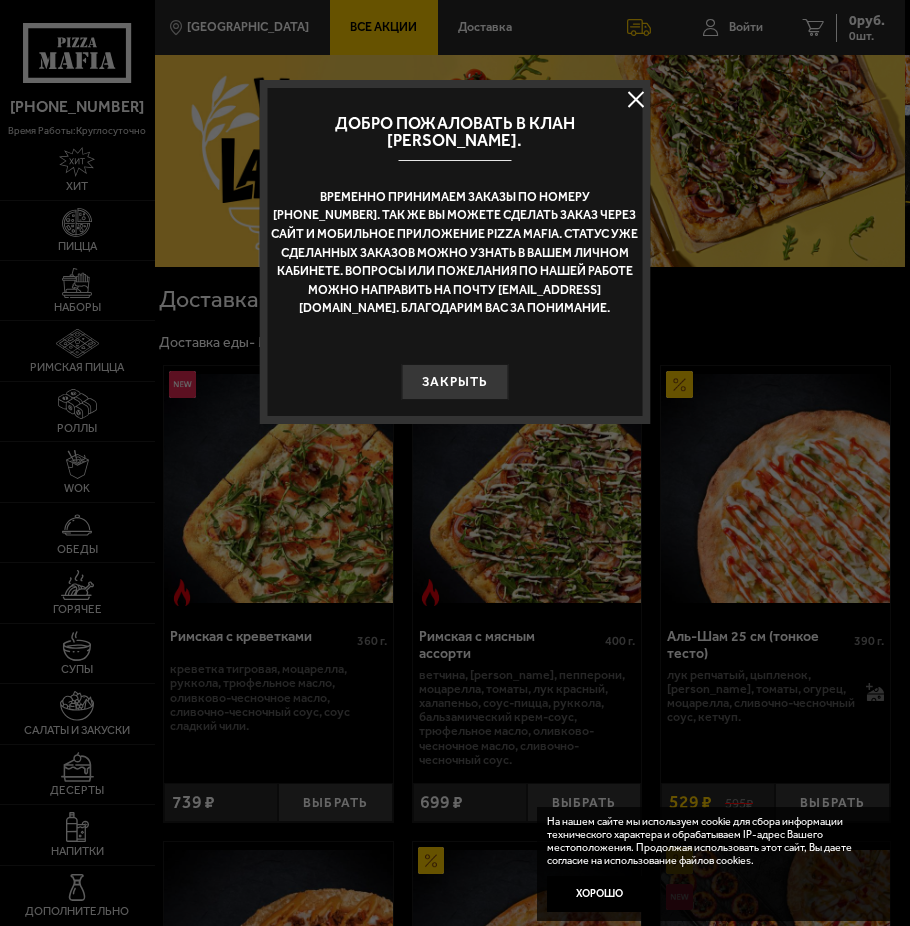click at bounding box center [636, 100] 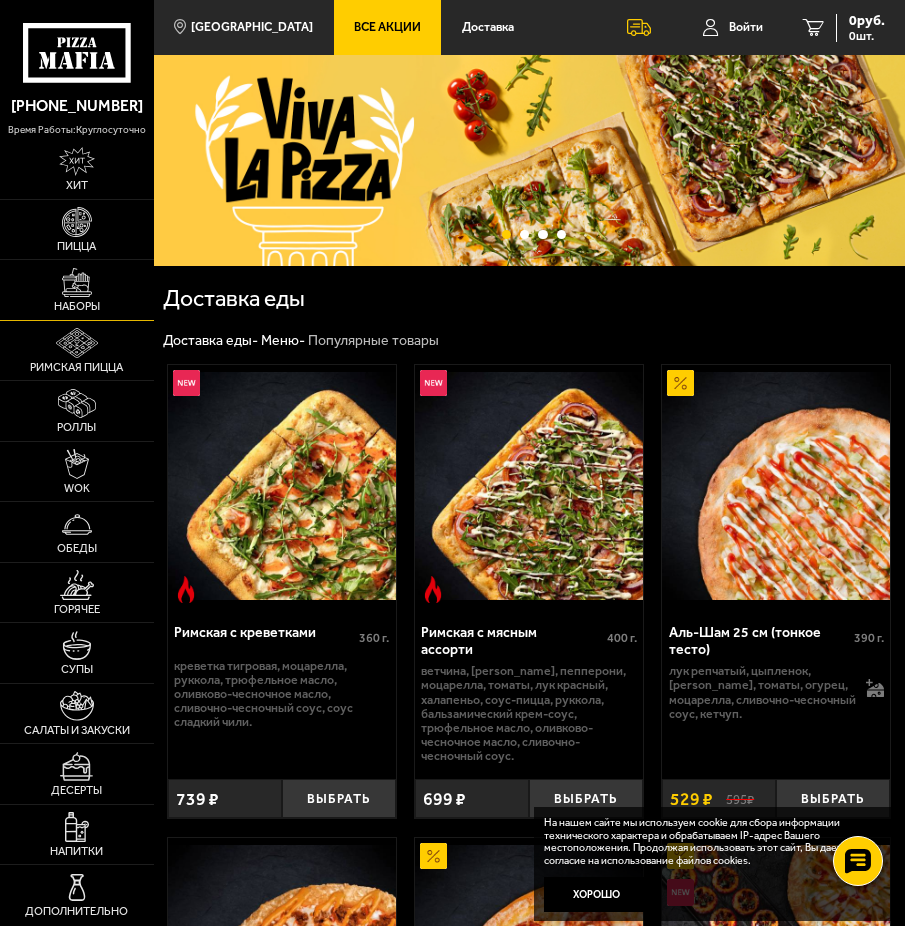 click at bounding box center (77, 283) 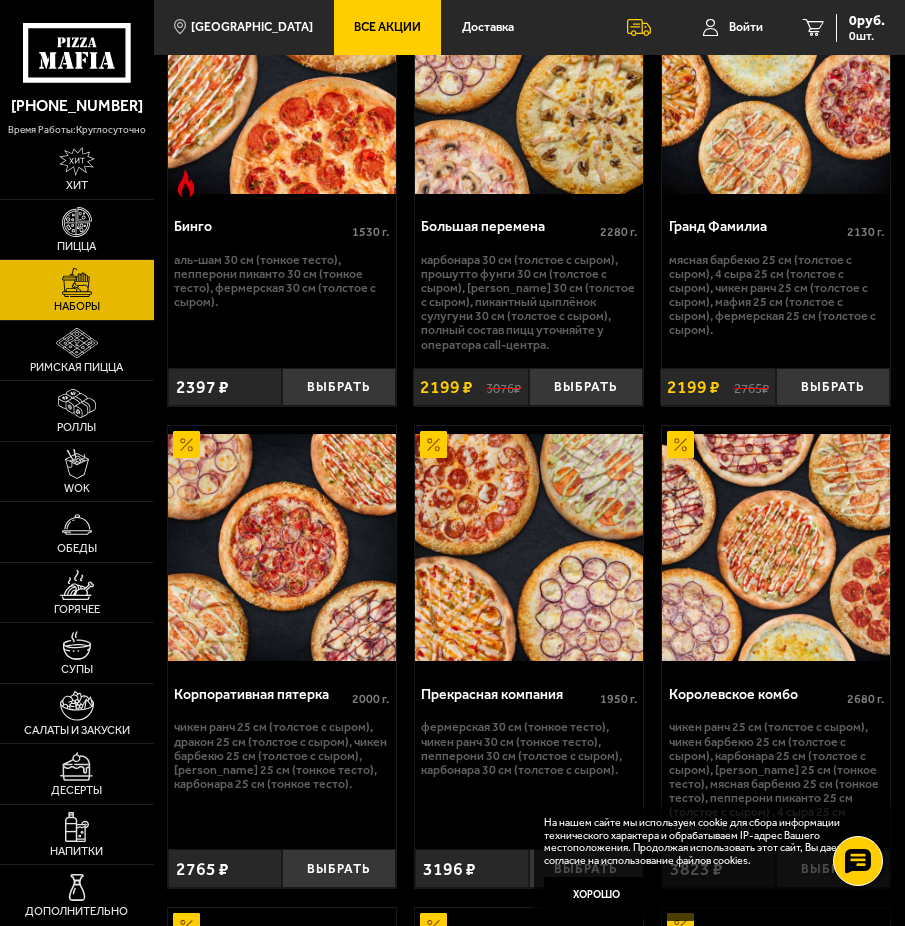 scroll, scrollTop: 3600, scrollLeft: 0, axis: vertical 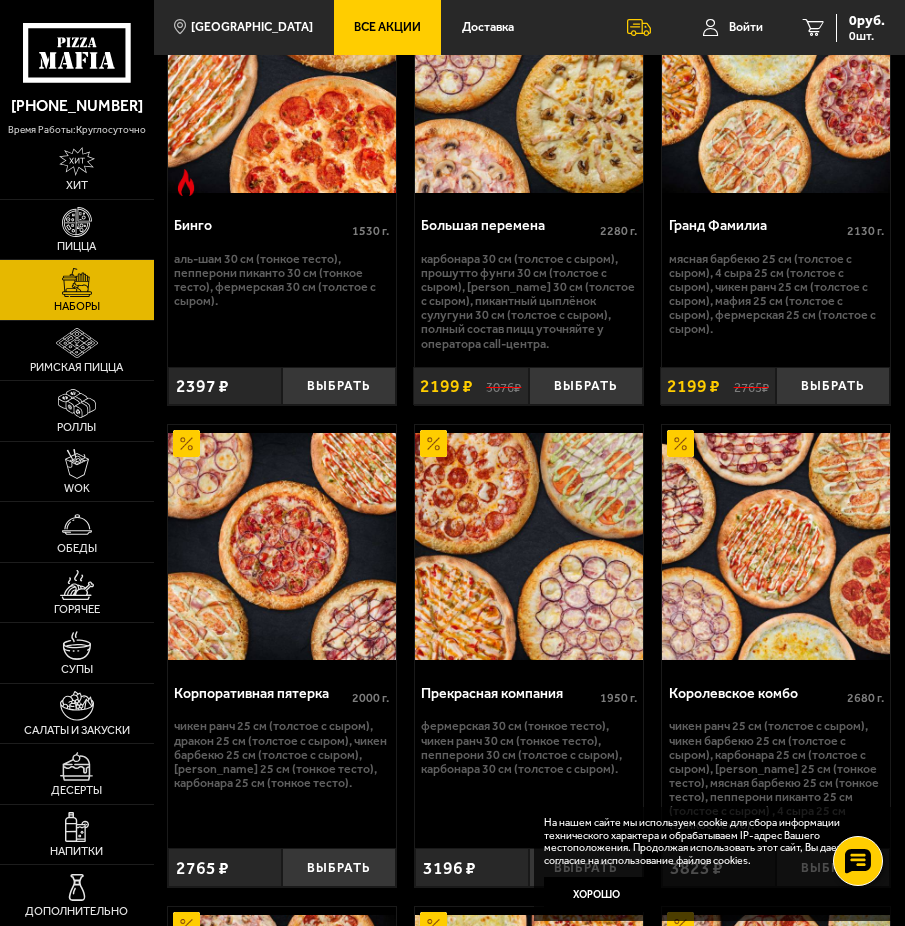 drag, startPoint x: 588, startPoint y: 322, endPoint x: 586, endPoint y: 310, distance: 12.165525 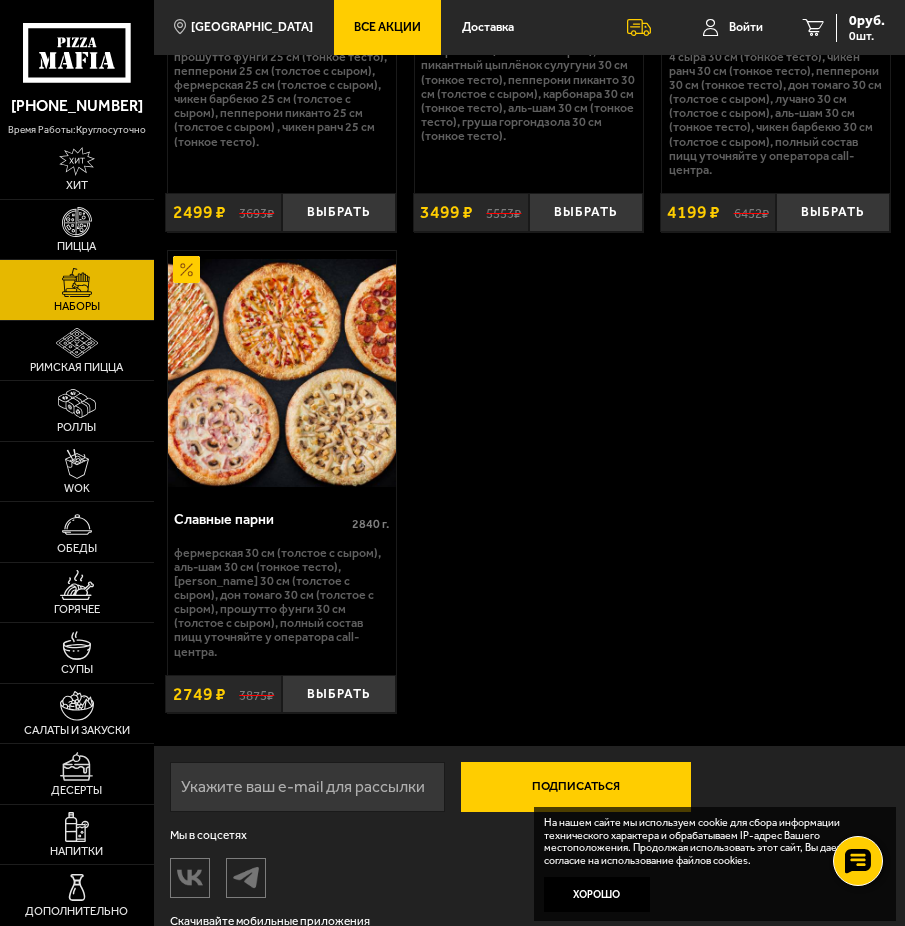 scroll, scrollTop: 4800, scrollLeft: 0, axis: vertical 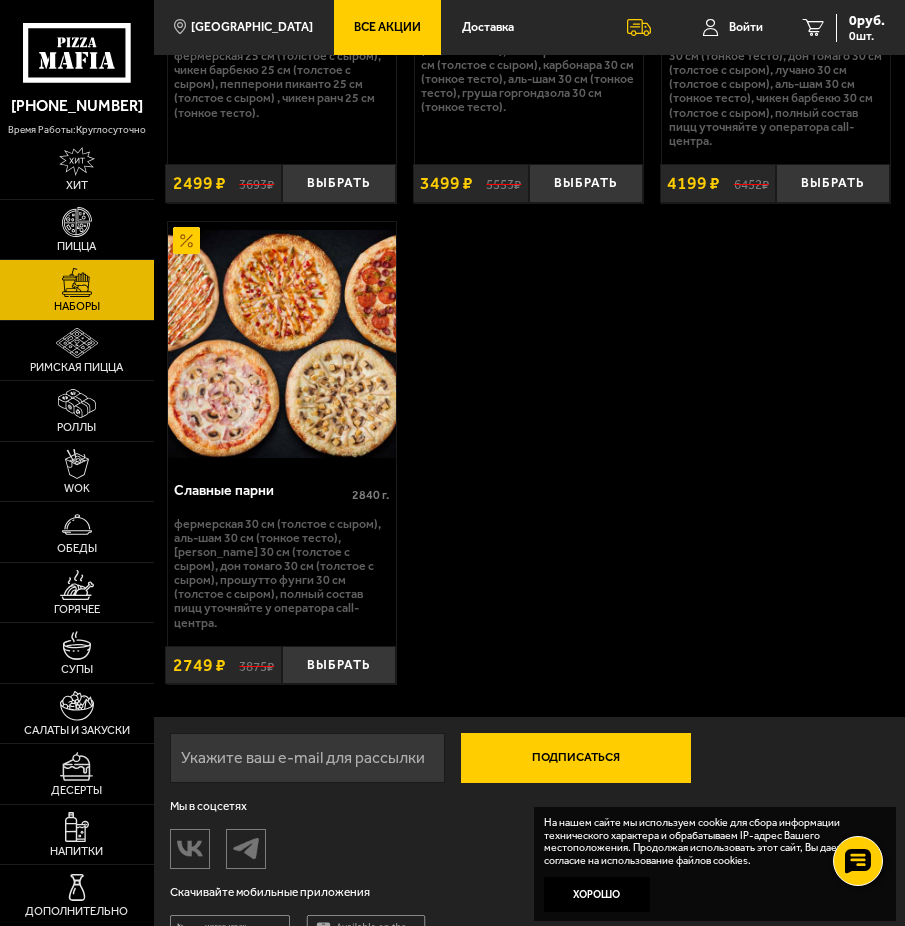 click on "Фермерская 30 см (толстое с сыром), Аль-Шам 30 см (тонкое тесто), [PERSON_NAME] 30 см (толстое с сыром), Дон Томаго 30 см (толстое с сыром), Прошутто Фунги 30 см (толстое с сыром), Полный состав пицц уточняйте у оператора call-центра." at bounding box center [281, 573] 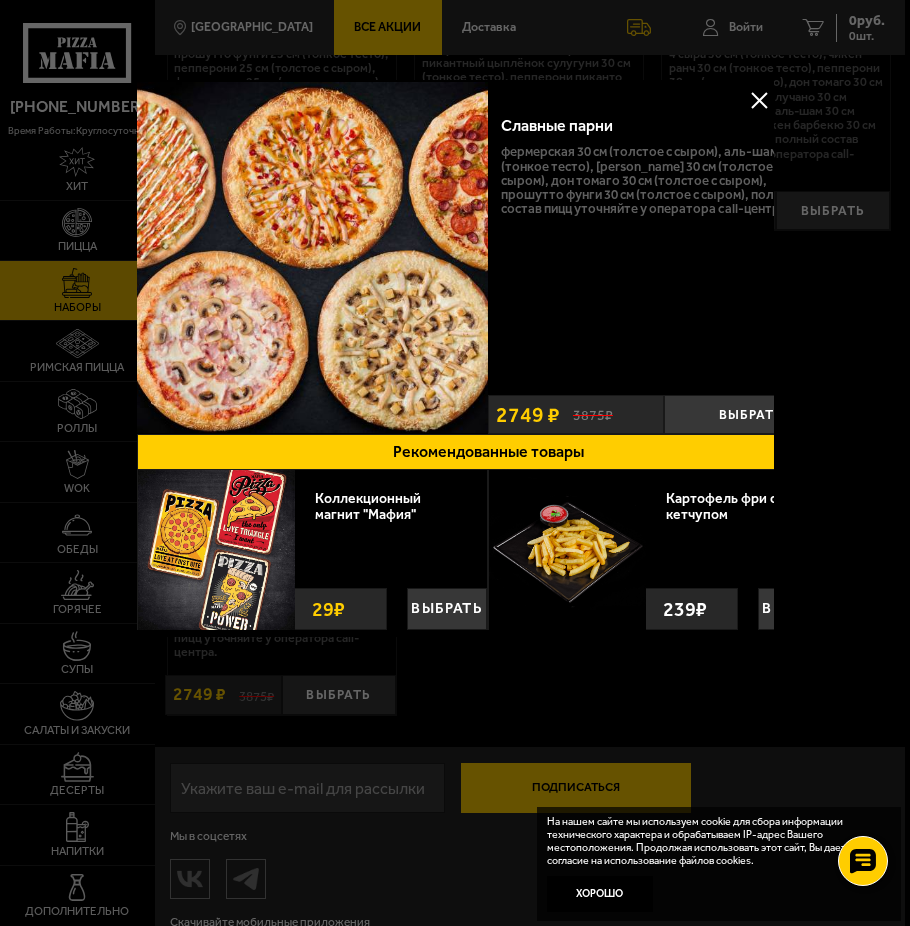 click at bounding box center (455, 463) 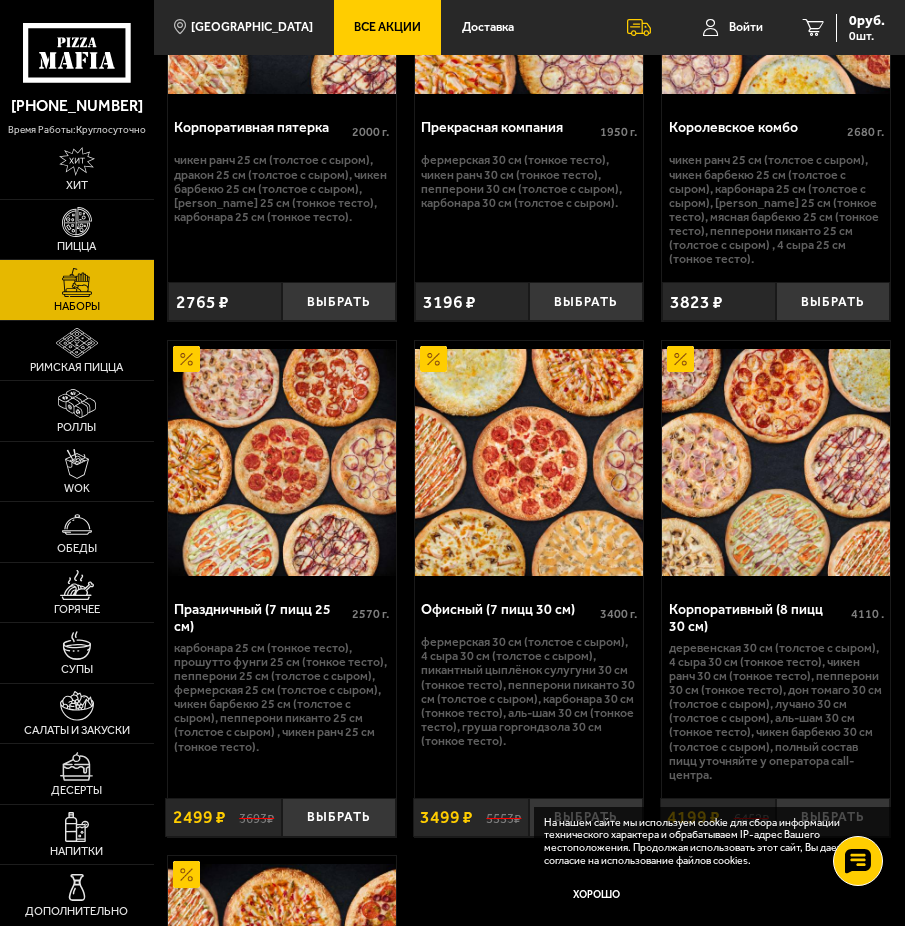scroll, scrollTop: 4760, scrollLeft: 0, axis: vertical 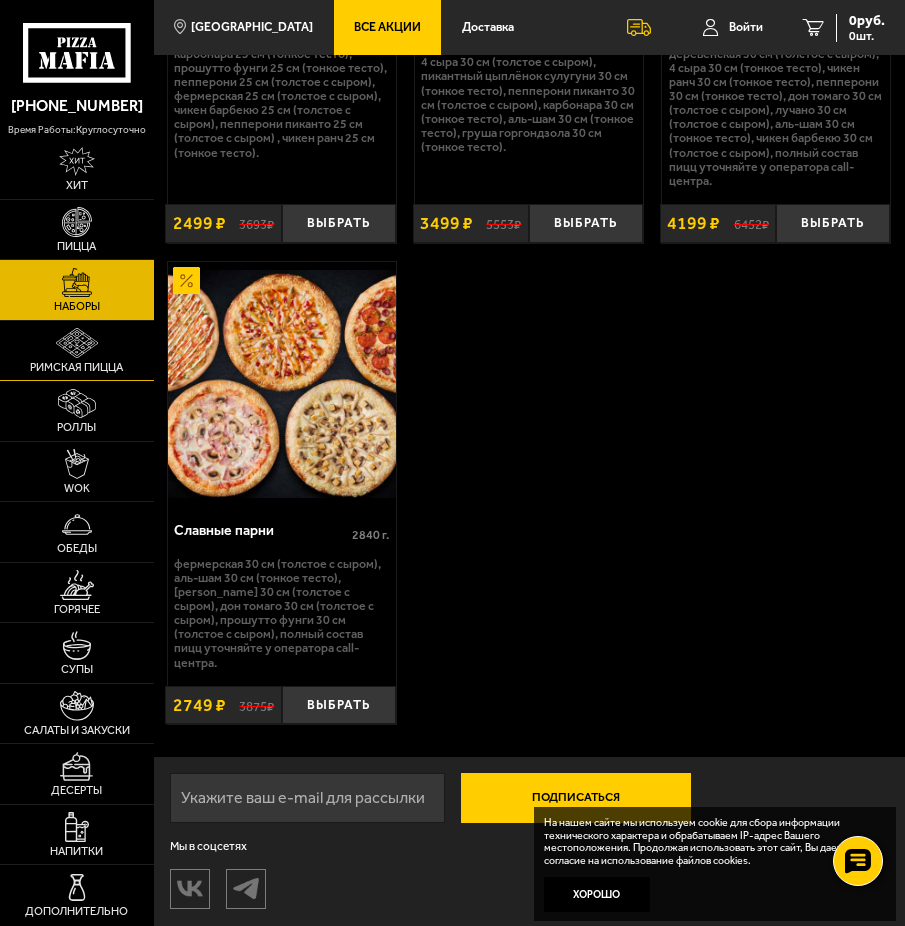 click on "Римская пицца" at bounding box center (77, 351) 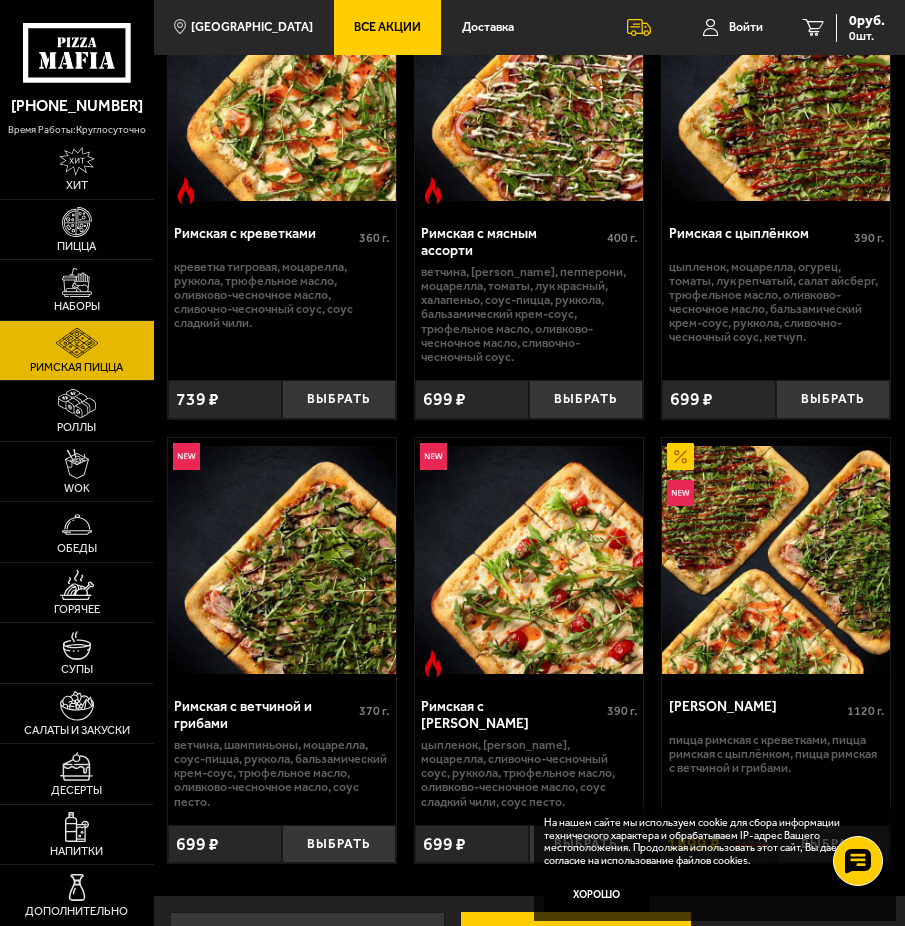 scroll, scrollTop: 433, scrollLeft: 0, axis: vertical 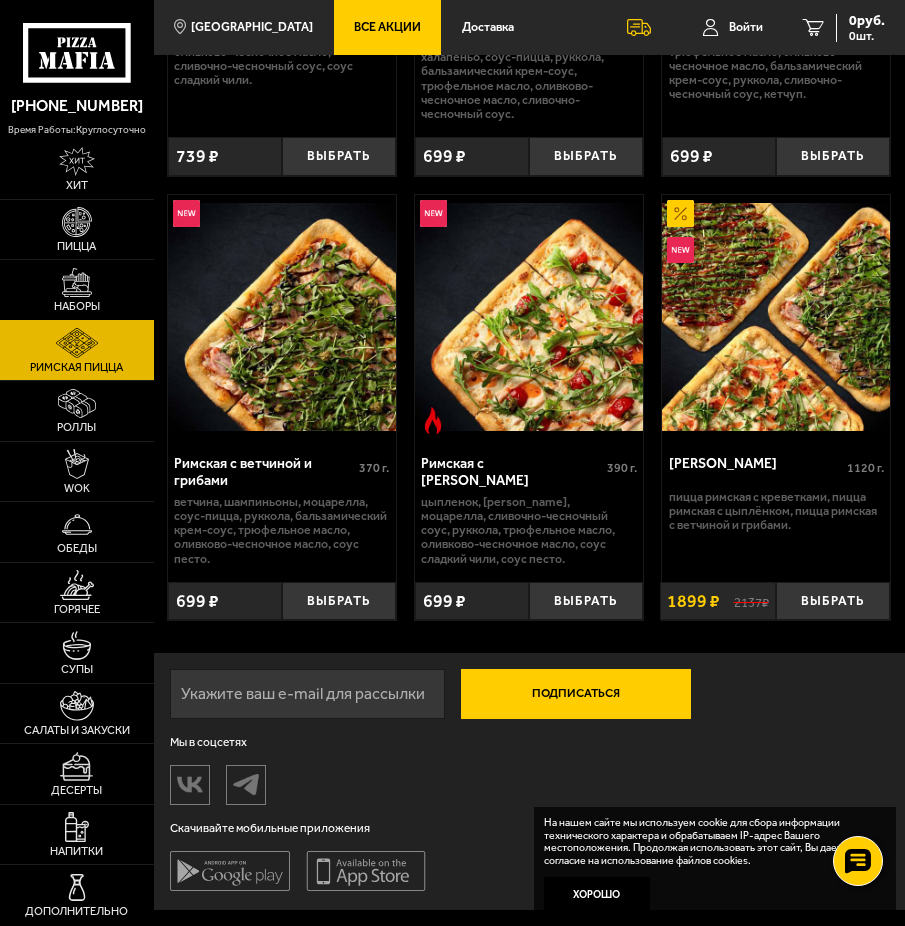 click at bounding box center (77, 283) 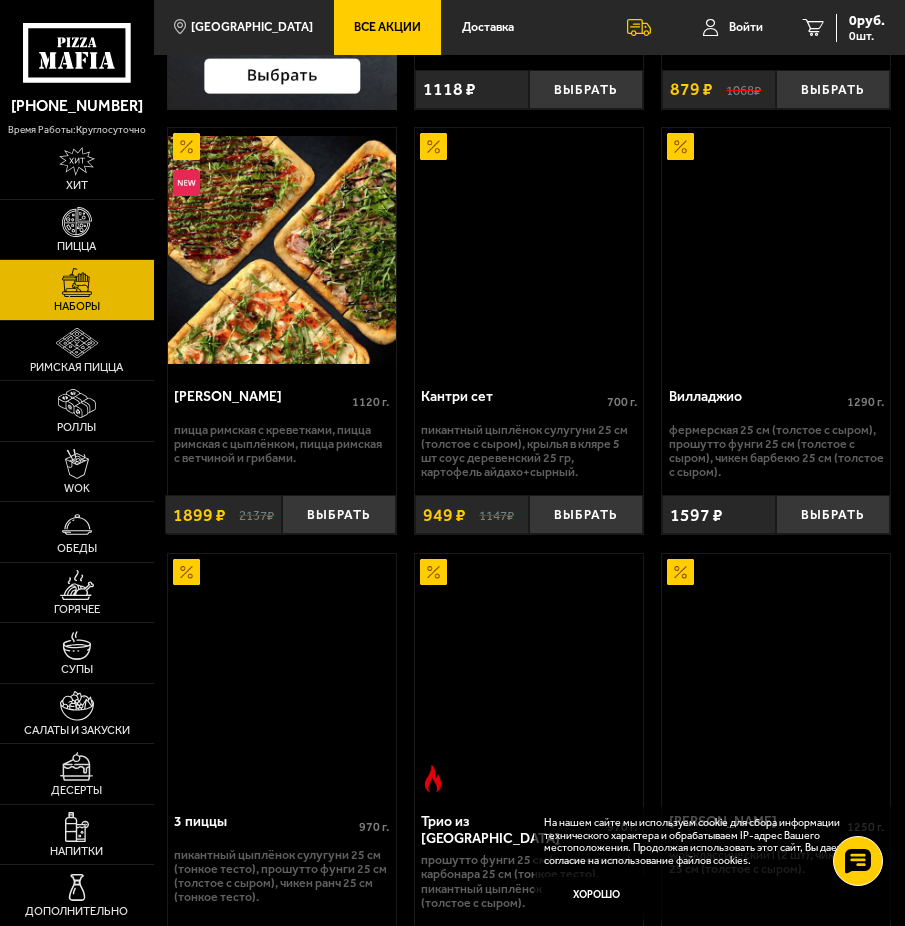 scroll, scrollTop: 0, scrollLeft: 0, axis: both 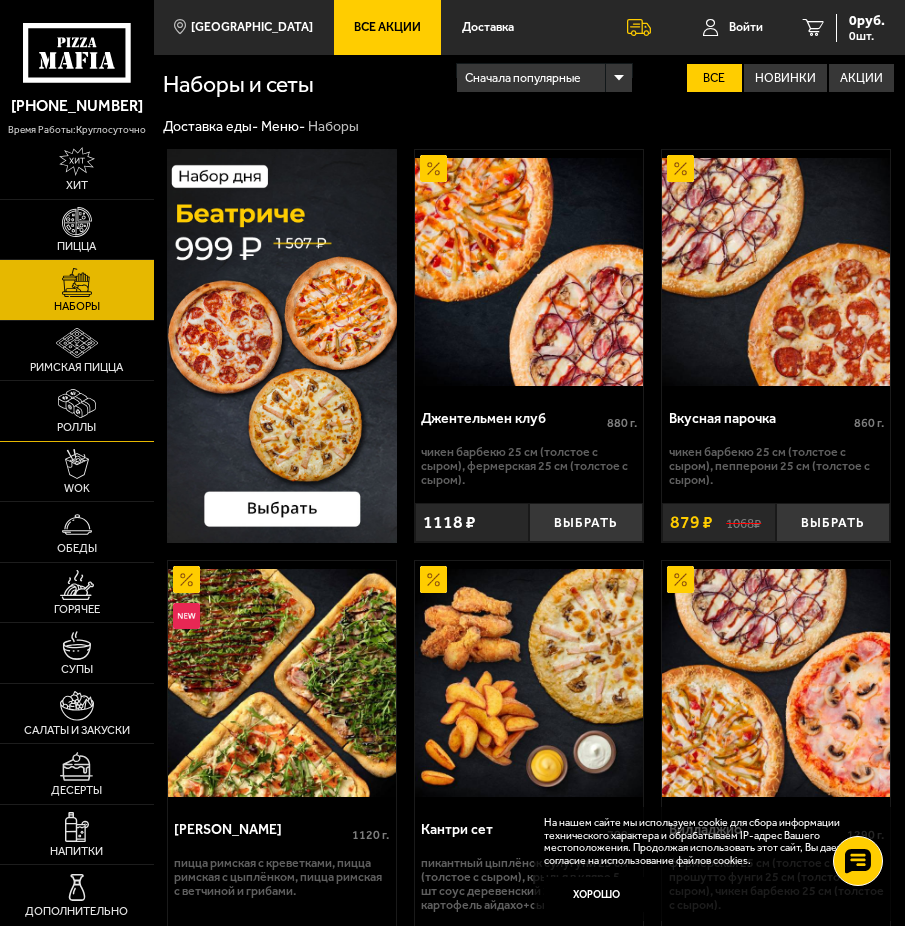 click on "Роллы" at bounding box center (77, 411) 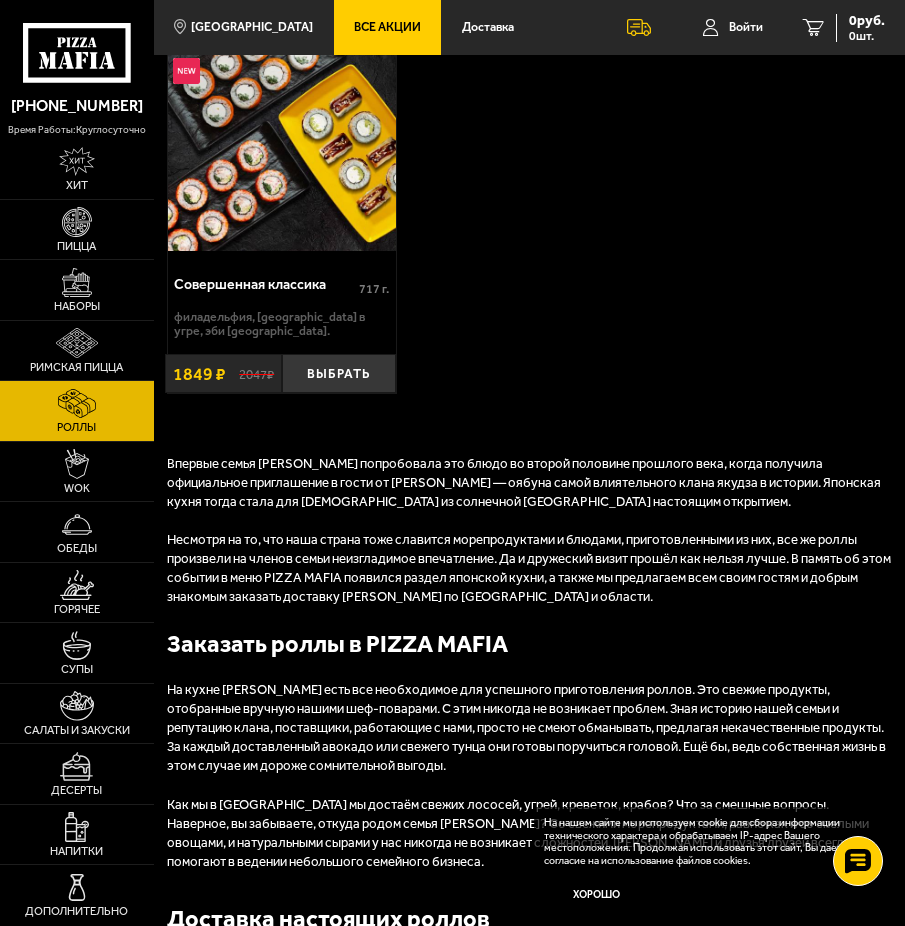 scroll, scrollTop: 2700, scrollLeft: 0, axis: vertical 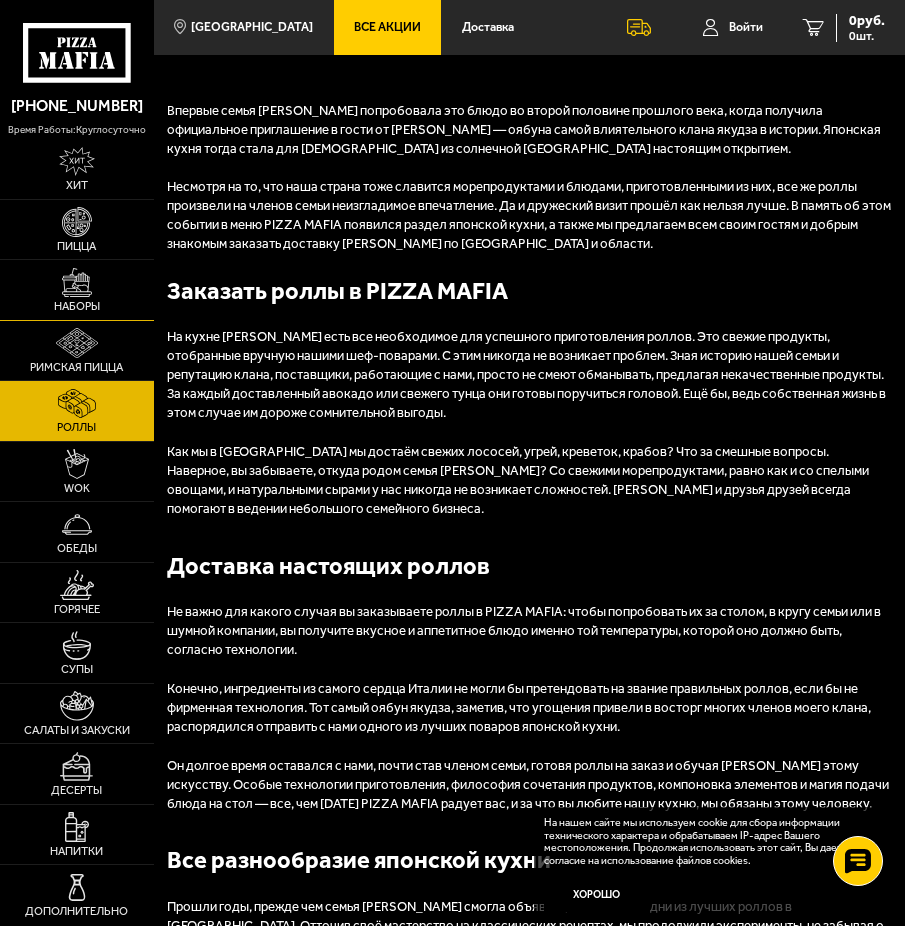 click on "Наборы" at bounding box center [77, 290] 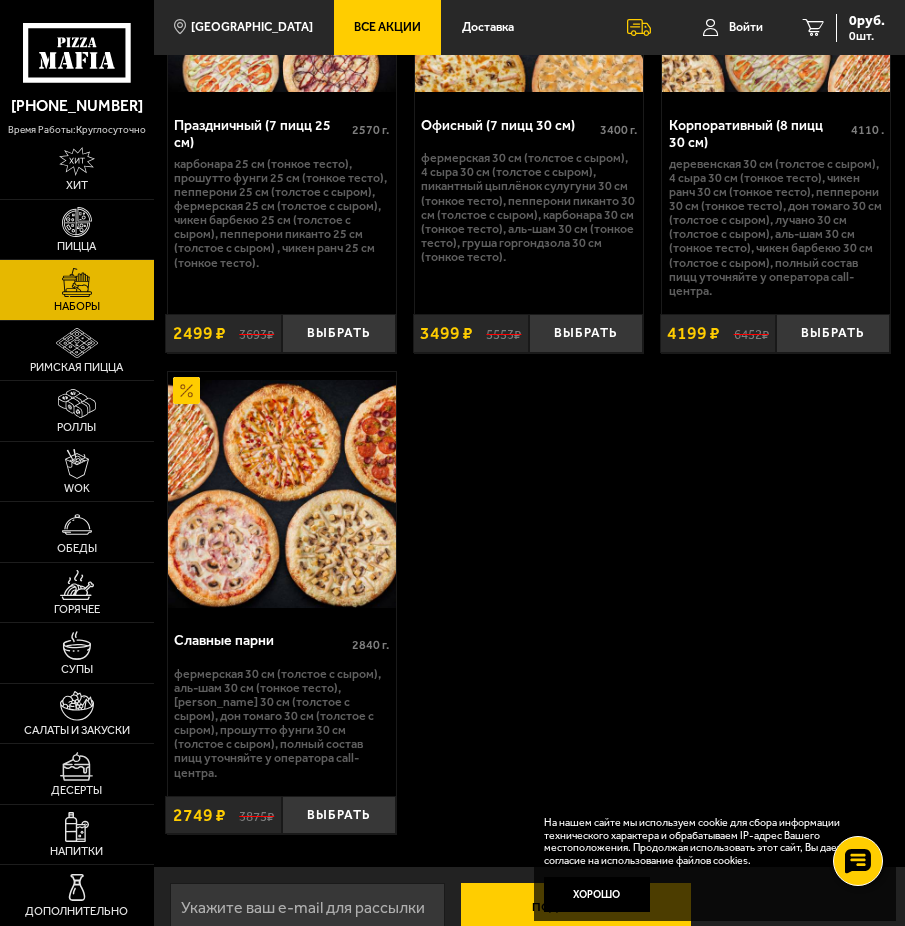 scroll, scrollTop: 4860, scrollLeft: 0, axis: vertical 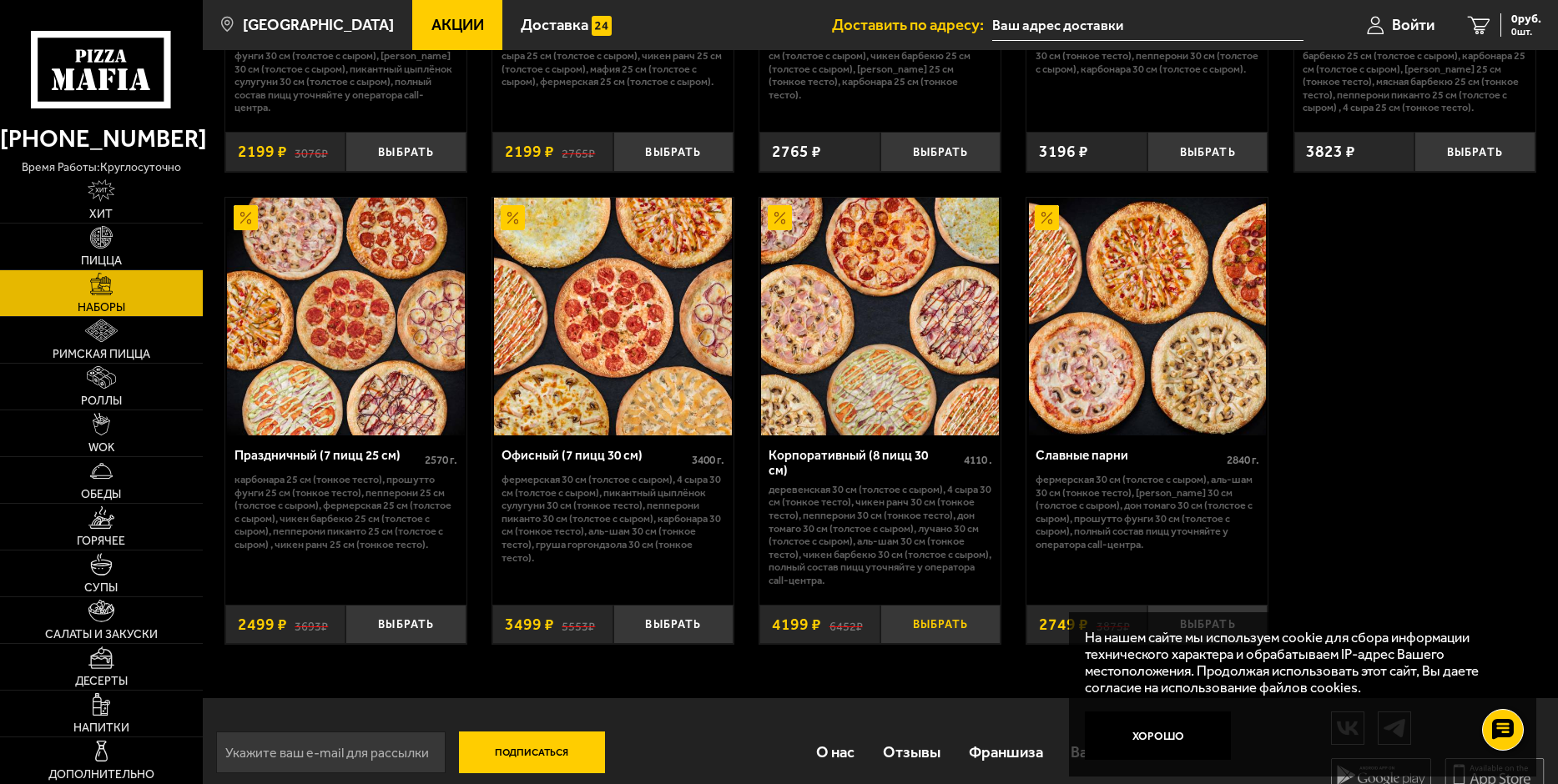 click on "Выбрать" at bounding box center [940, 625] 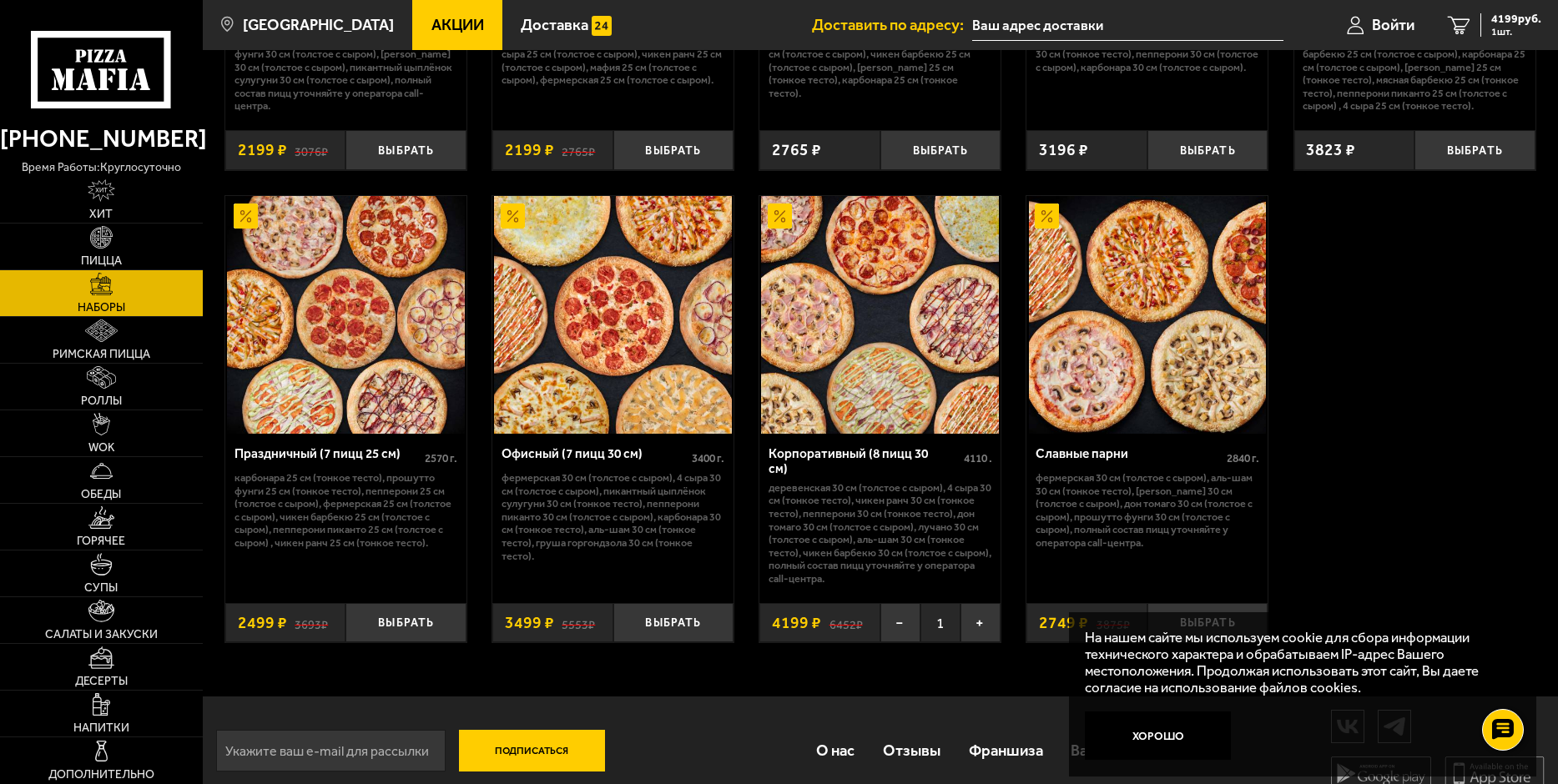 drag, startPoint x: 1152, startPoint y: 311, endPoint x: 1166, endPoint y: 330, distance: 23.600847 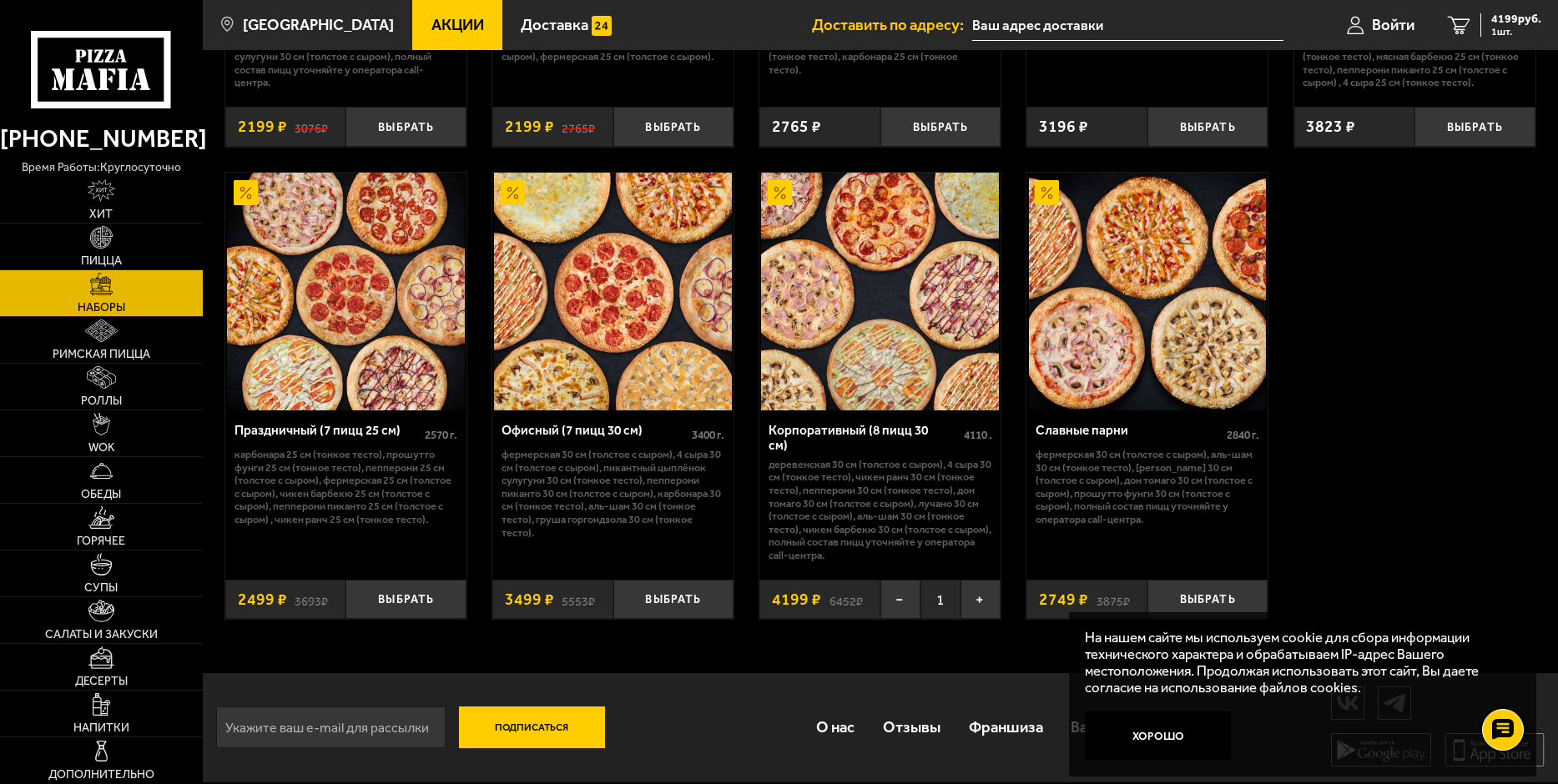 scroll, scrollTop: 2502, scrollLeft: 0, axis: vertical 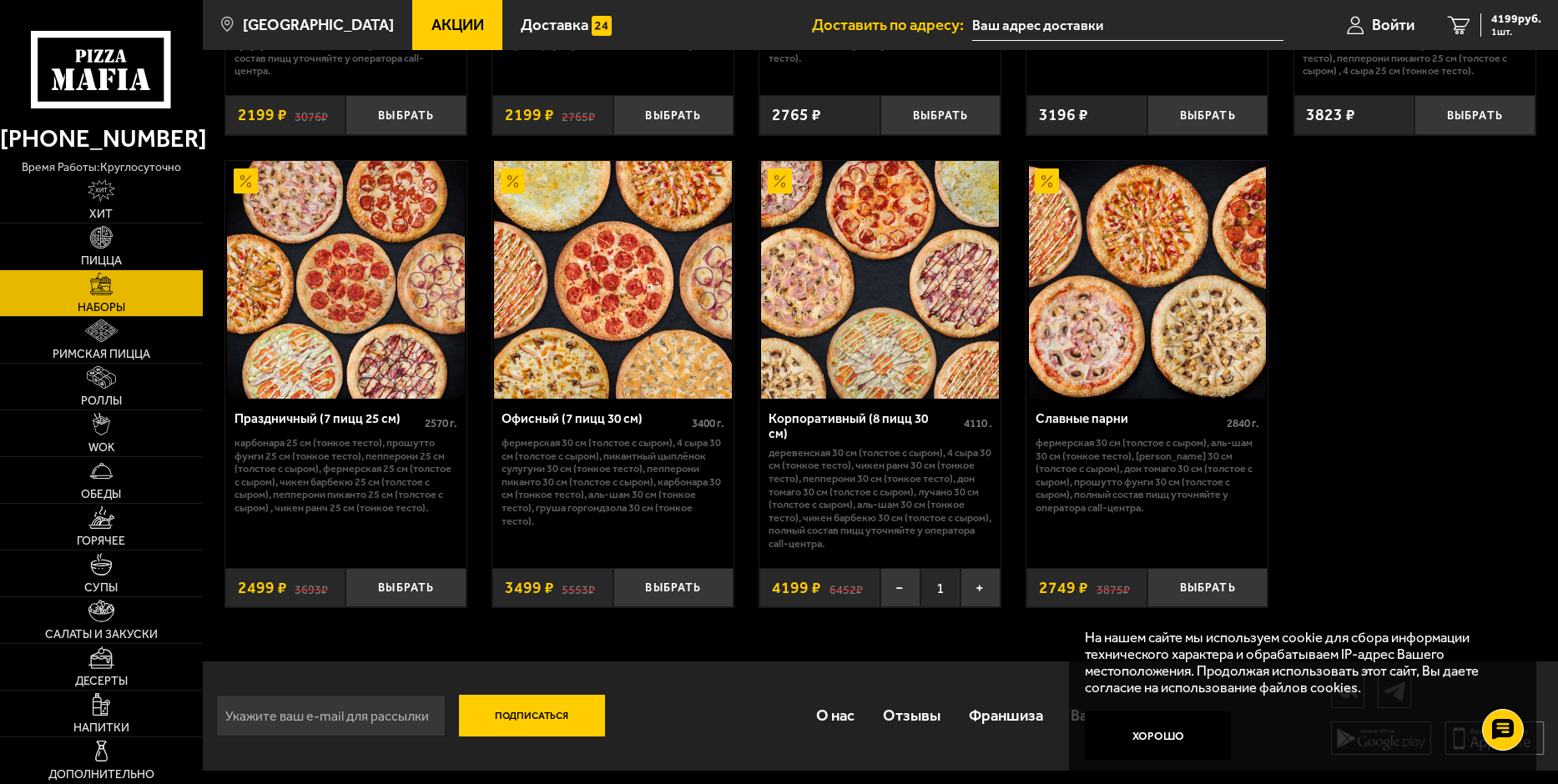 click on "Джентельмен клуб 880   г . Чикен Барбекю 25 см (толстое с сыром), Фермерская 25 см (толстое с сыром). Выбрать 1118   ₽ Вкусная парочка 860   г . Чикен Барбекю 25 см (толстое с сыром), Пепперони 25 см (толстое с сыром). Выбрать 1068  ₽ 879   ₽ Мама Миа 1120   г . Пицца Римская с креветками, Пицца Римская с цыплёнком, Пицца Римская с ветчиной и грибами. Выбрать 2137  ₽ 1899   ₽ Кантри сет 700   г . Пикантный цыплёнок сулугуни 25 см (толстое с сыром), крылья в кляре 5 шт соус деревенский 25 гр, картофель Айдахо+сырный. Выбрать 1147  ₽ 949   ₽ Вилладжио 1290   г . Выбрать 1597   ₽ 3 пиццы 970   г . Выбрать 1537   ₽ 970   г ." at bounding box center (880, -867) 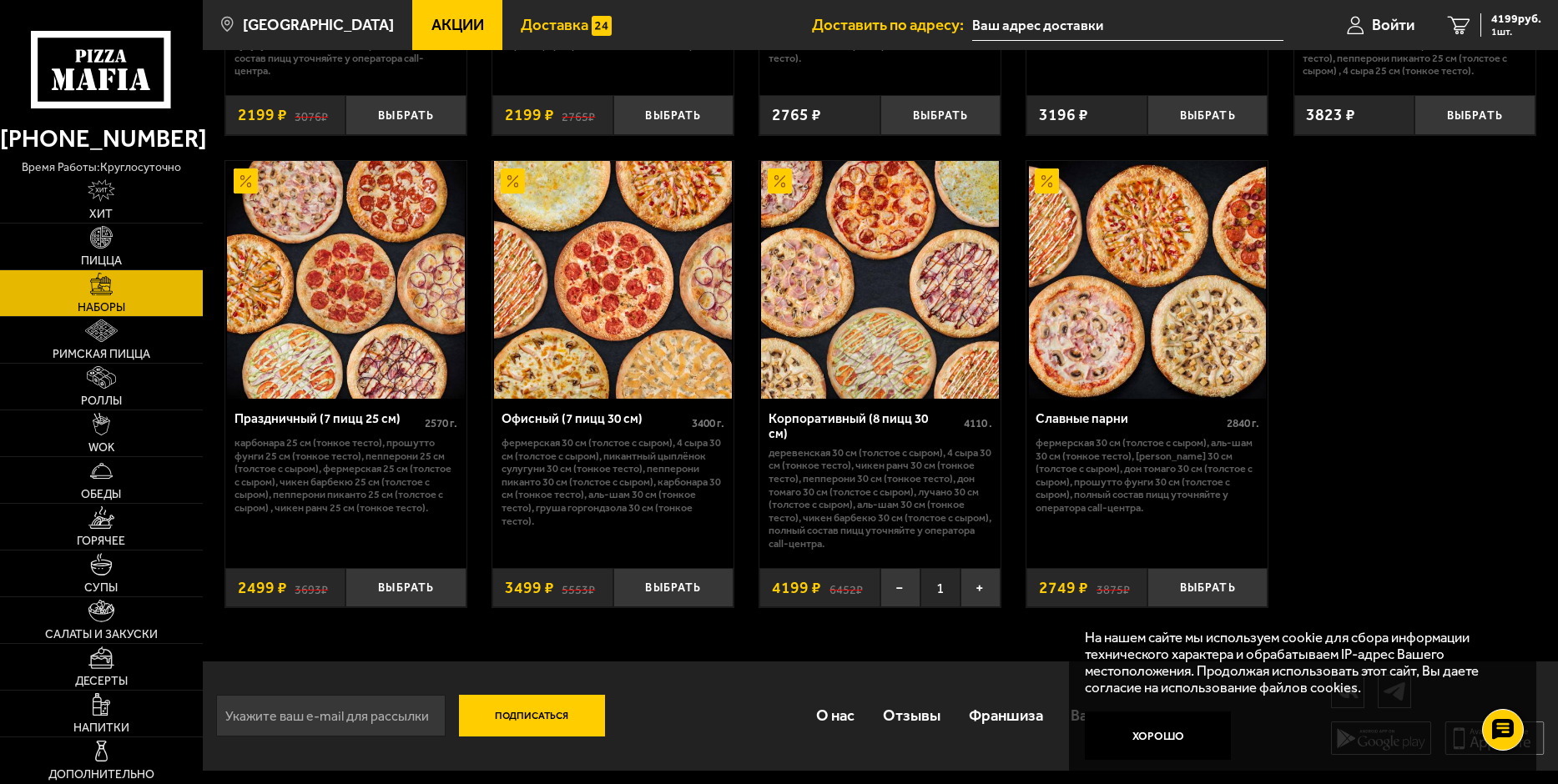 click on "Доставка" at bounding box center (554, 25) 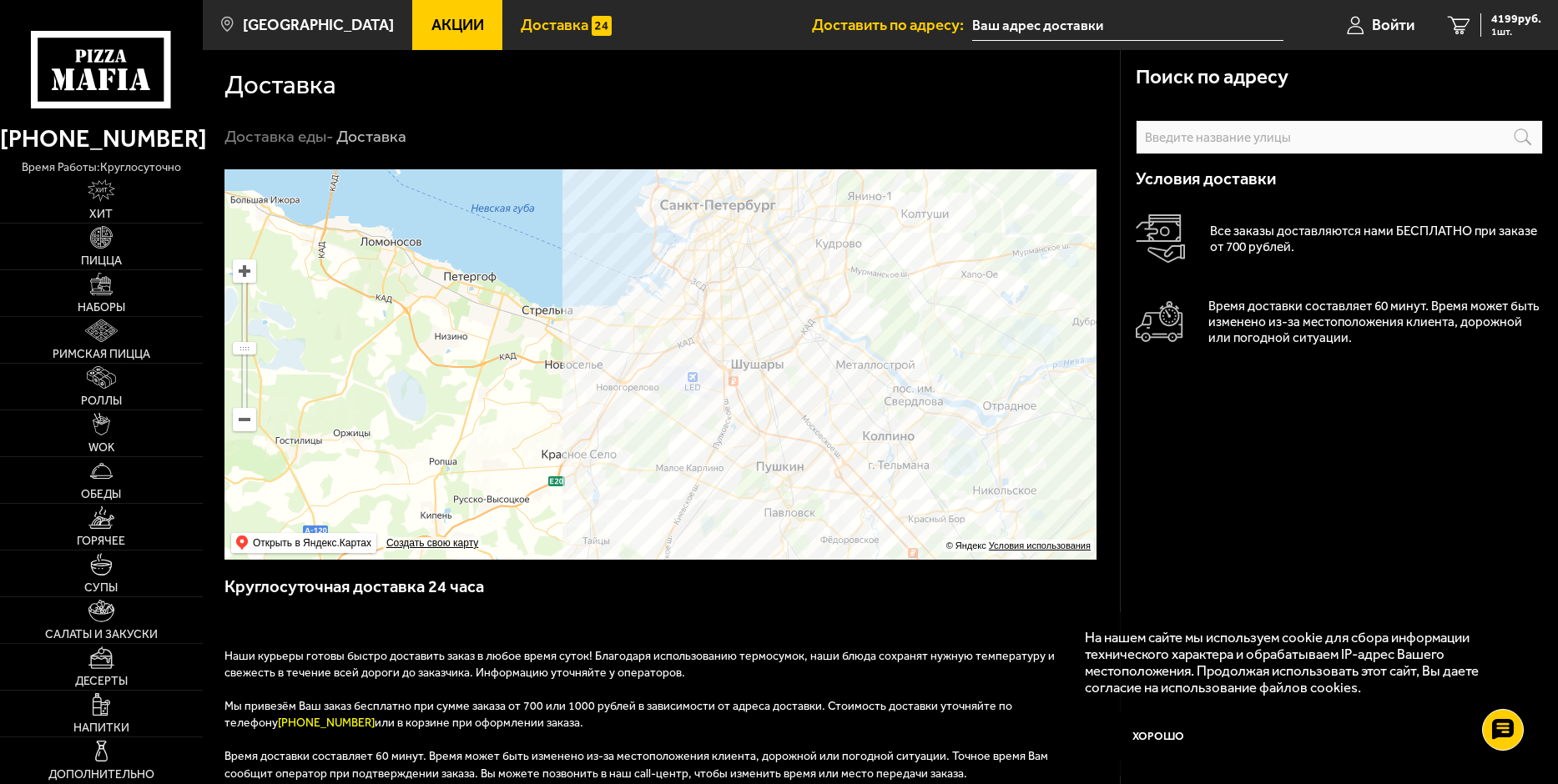 drag, startPoint x: 577, startPoint y: 292, endPoint x: 729, endPoint y: 294, distance: 152.01316 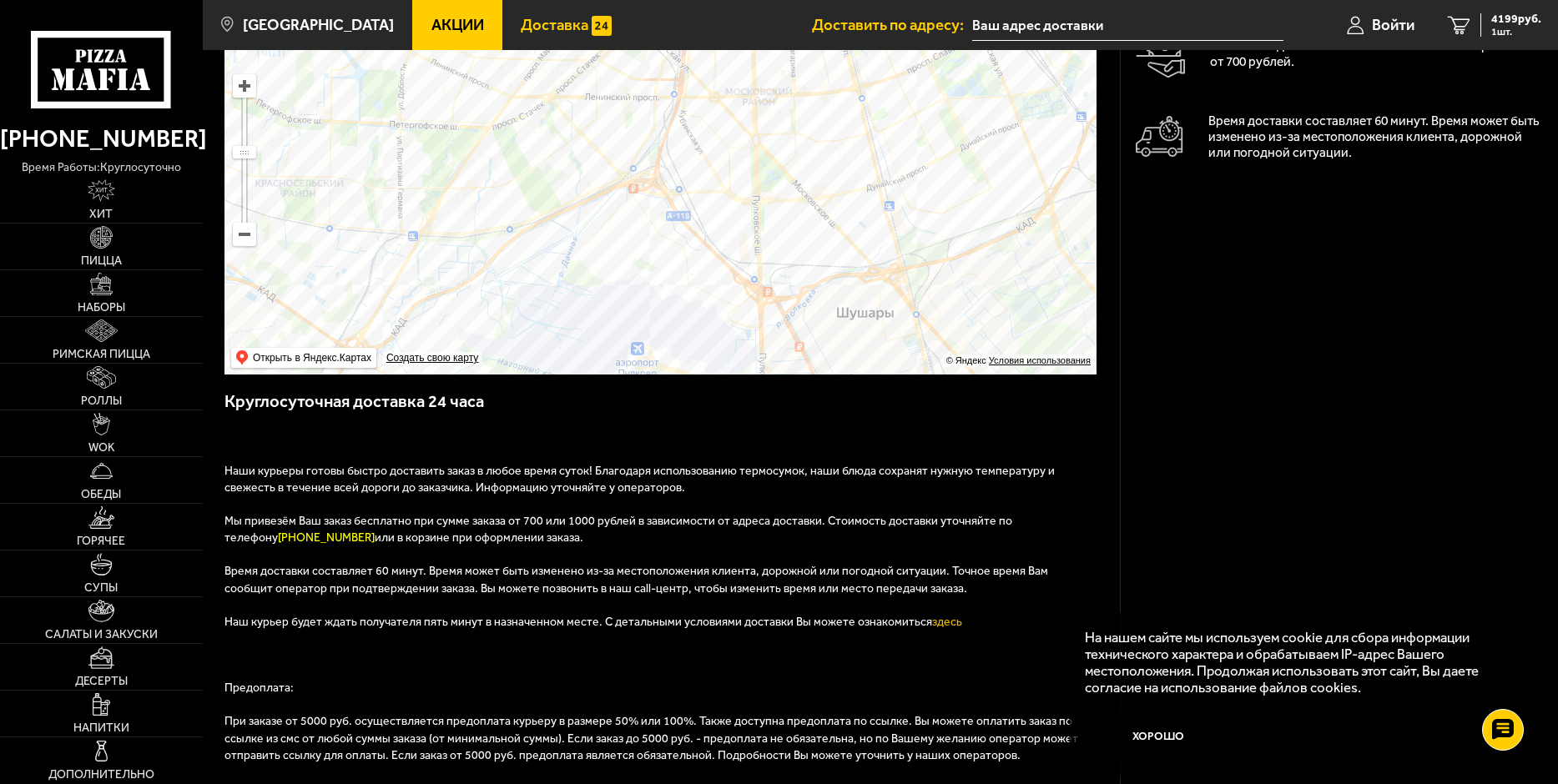 scroll, scrollTop: 471, scrollLeft: 0, axis: vertical 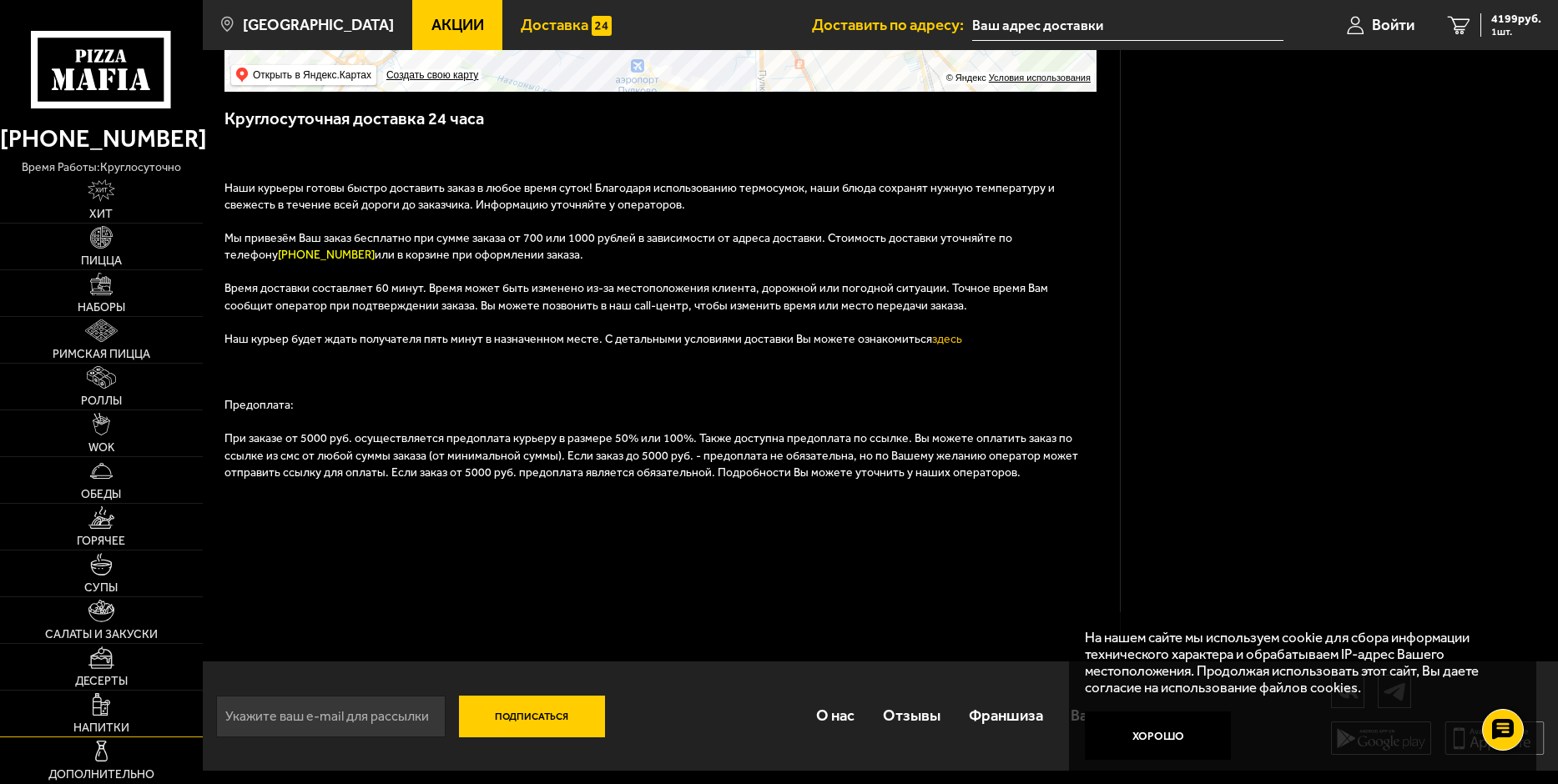 click on "Напитки" at bounding box center (101, 728) 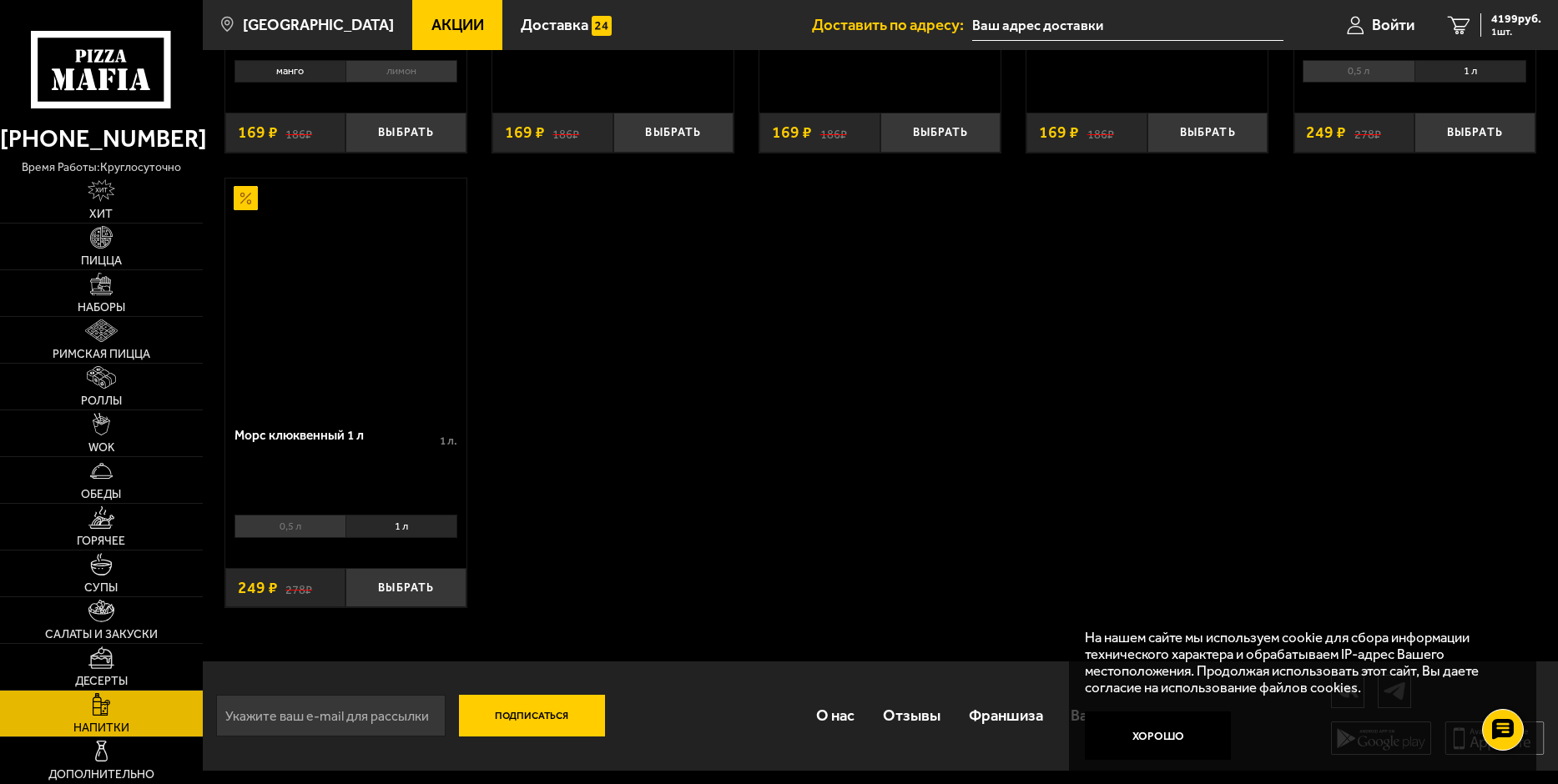 scroll, scrollTop: 0, scrollLeft: 0, axis: both 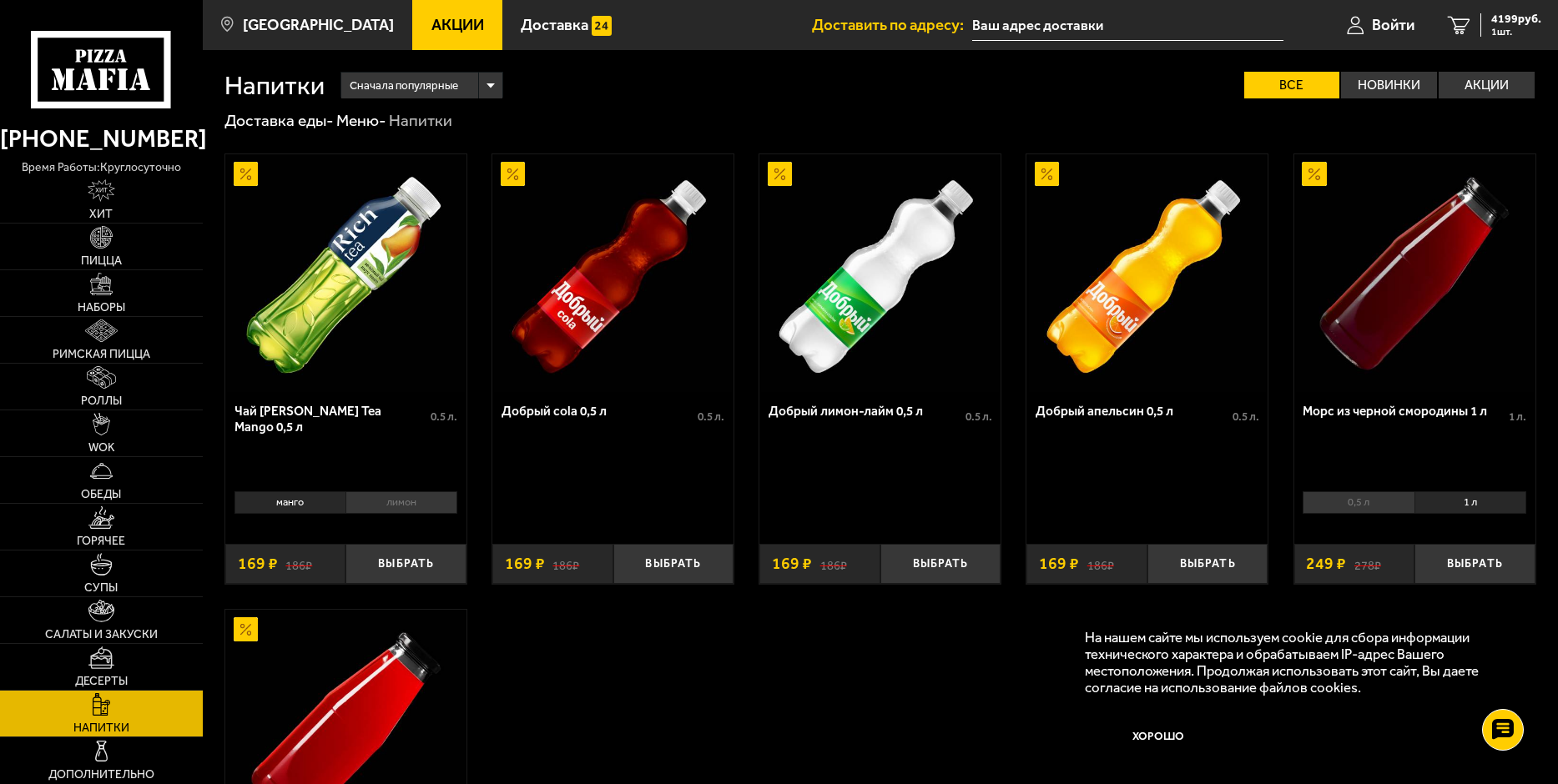 click on "Акции" at bounding box center [457, 25] 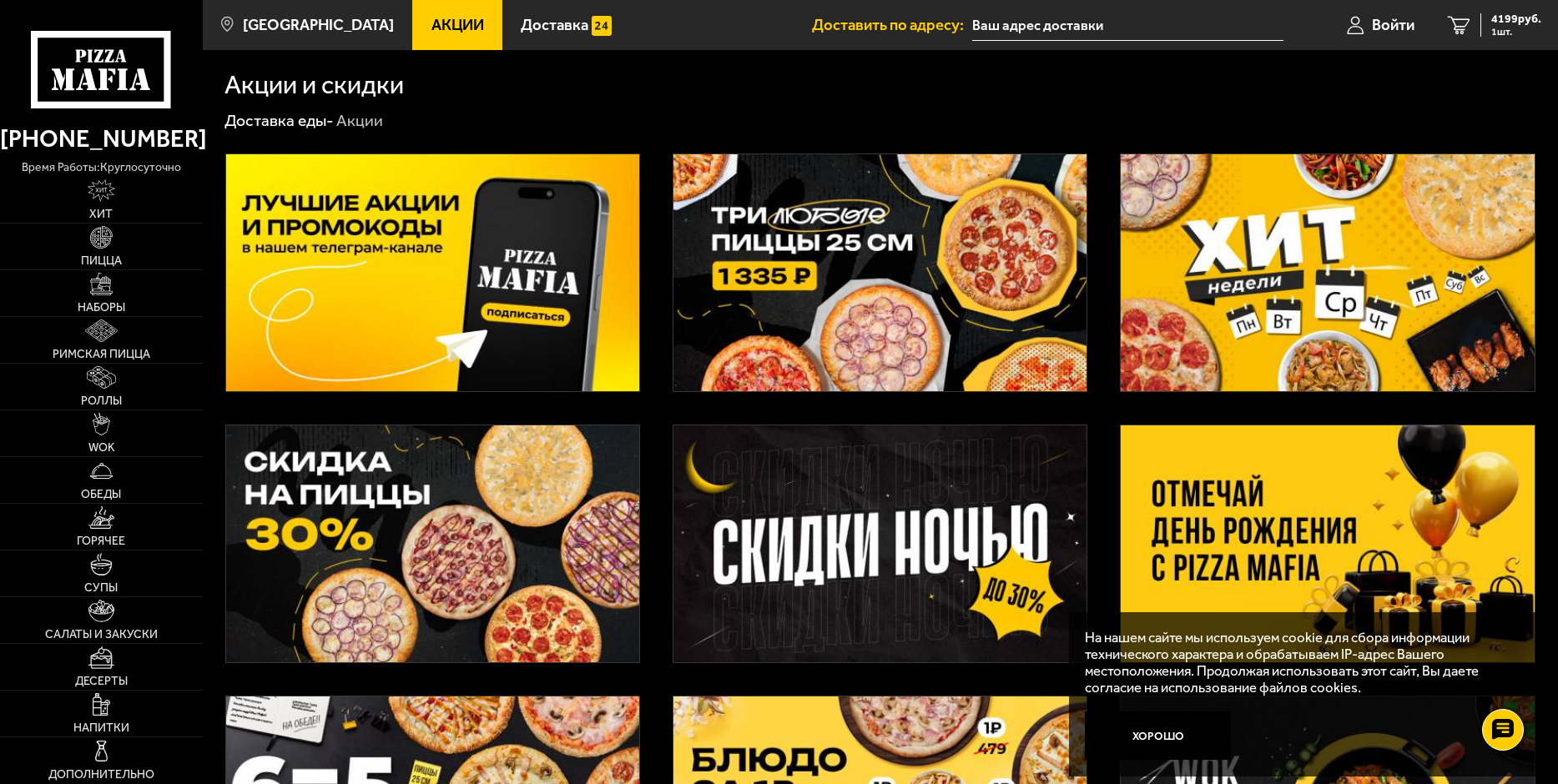 click at bounding box center (880, 544) 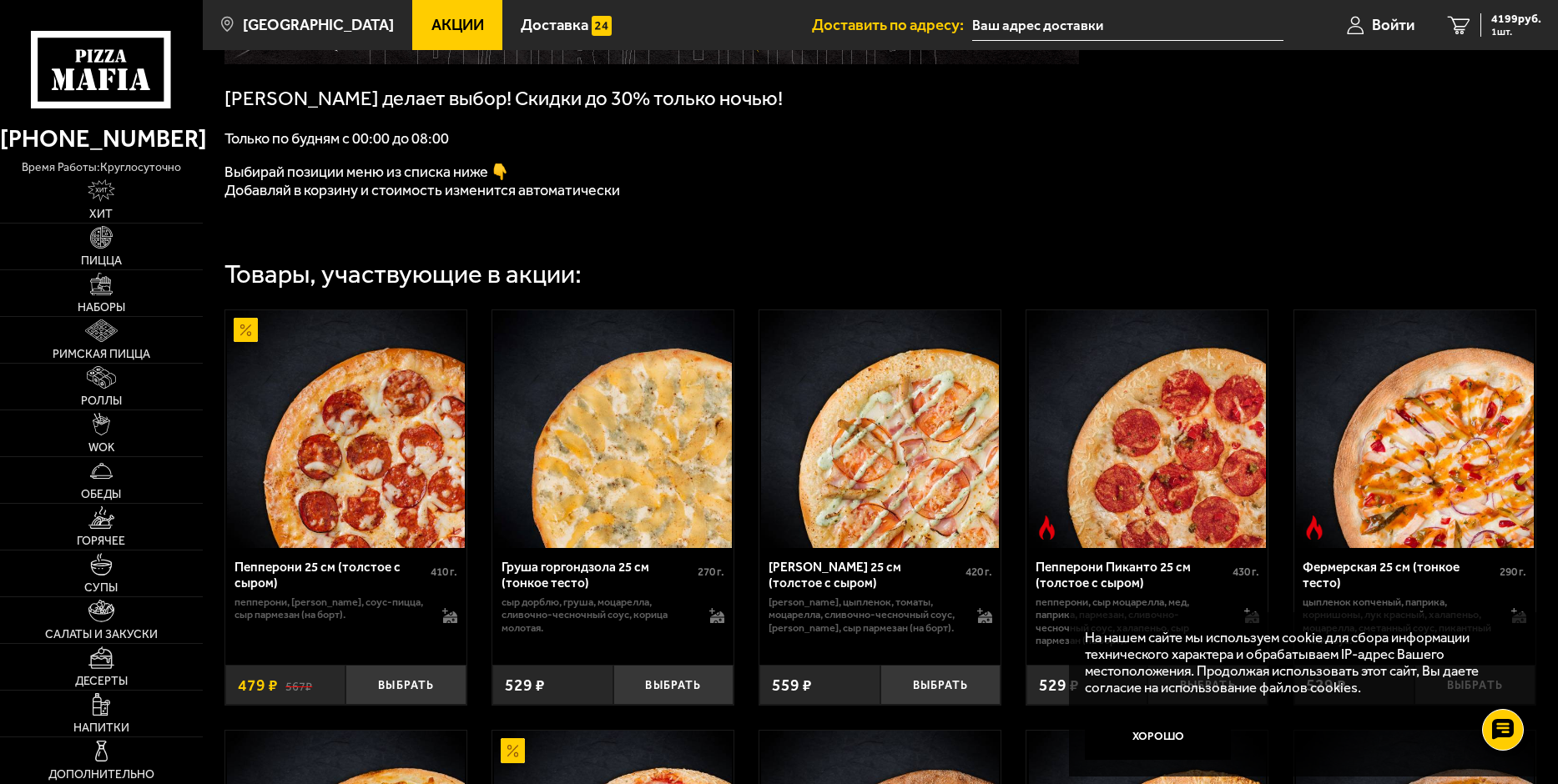 scroll, scrollTop: 0, scrollLeft: 0, axis: both 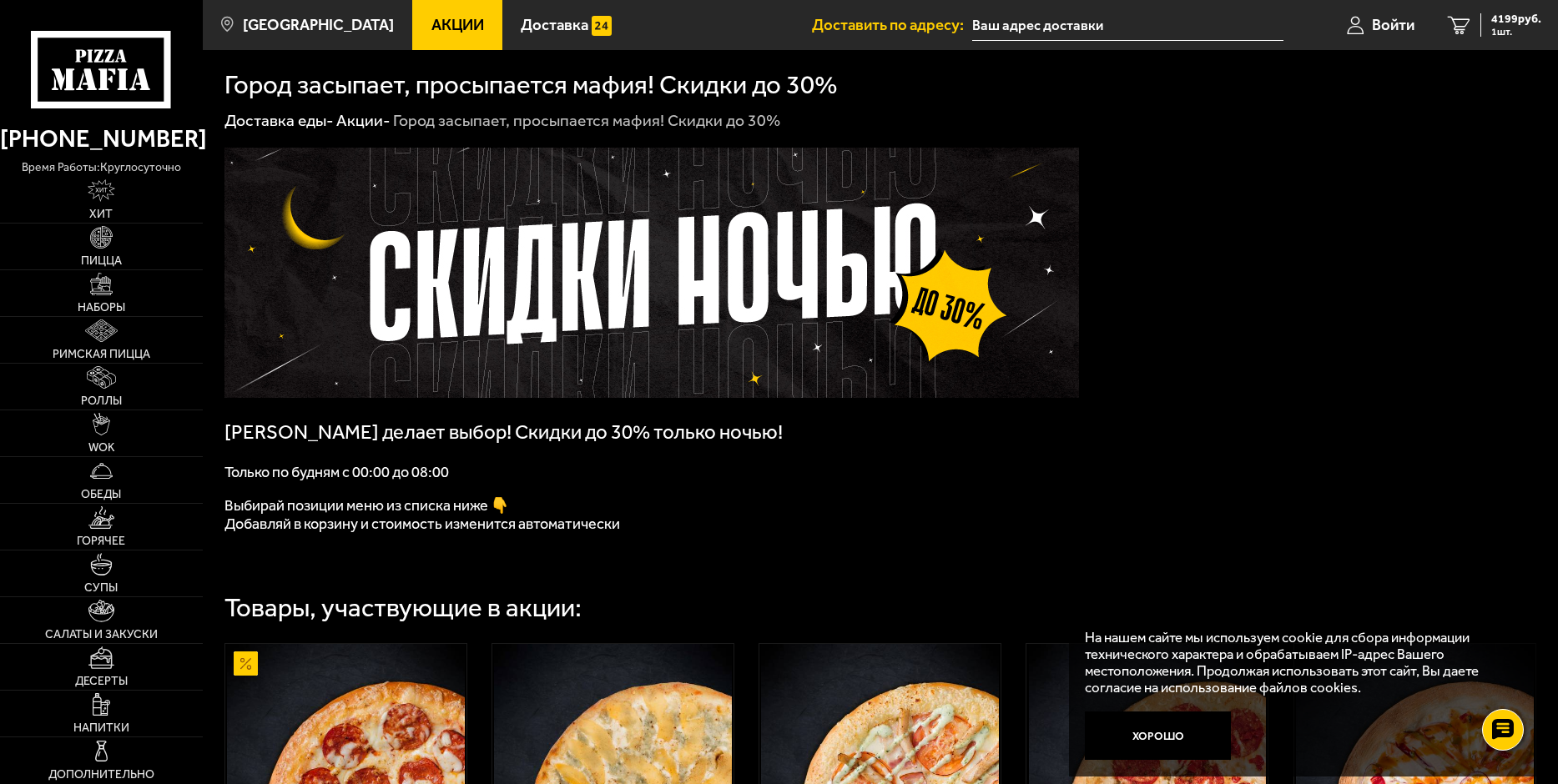 click on "Акции" at bounding box center [457, 25] 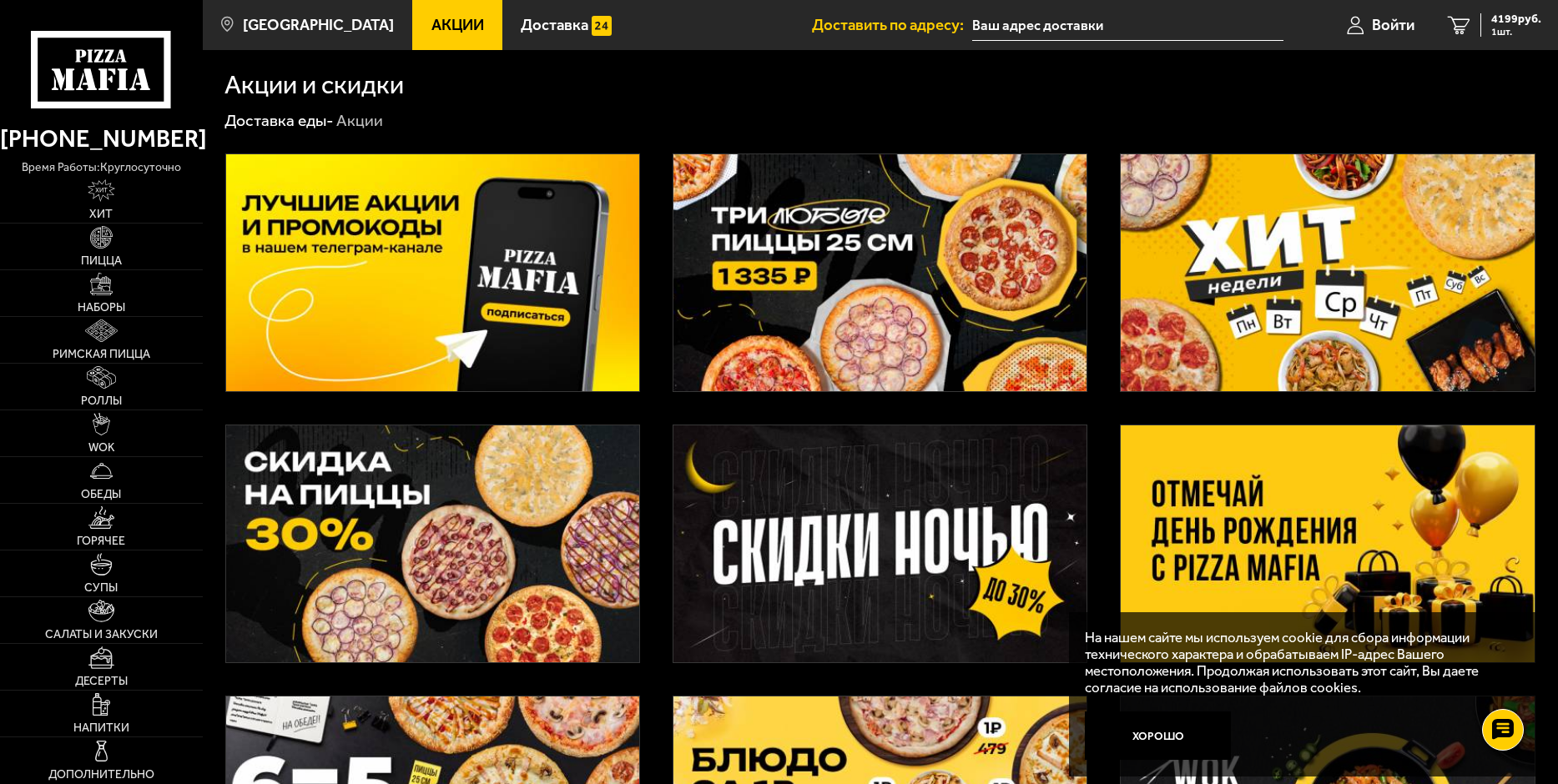 click at bounding box center (880, 273) 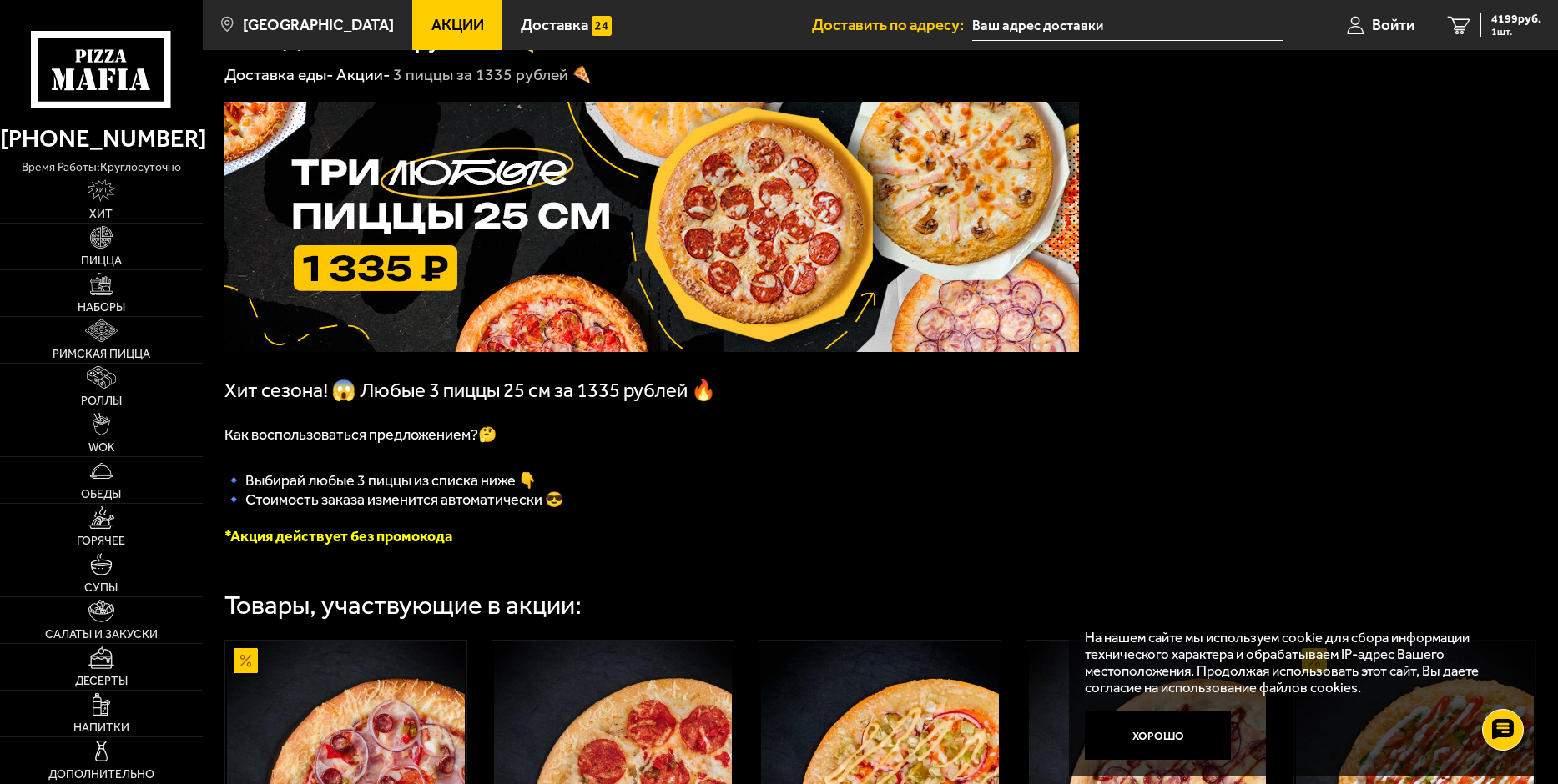scroll, scrollTop: 0, scrollLeft: 0, axis: both 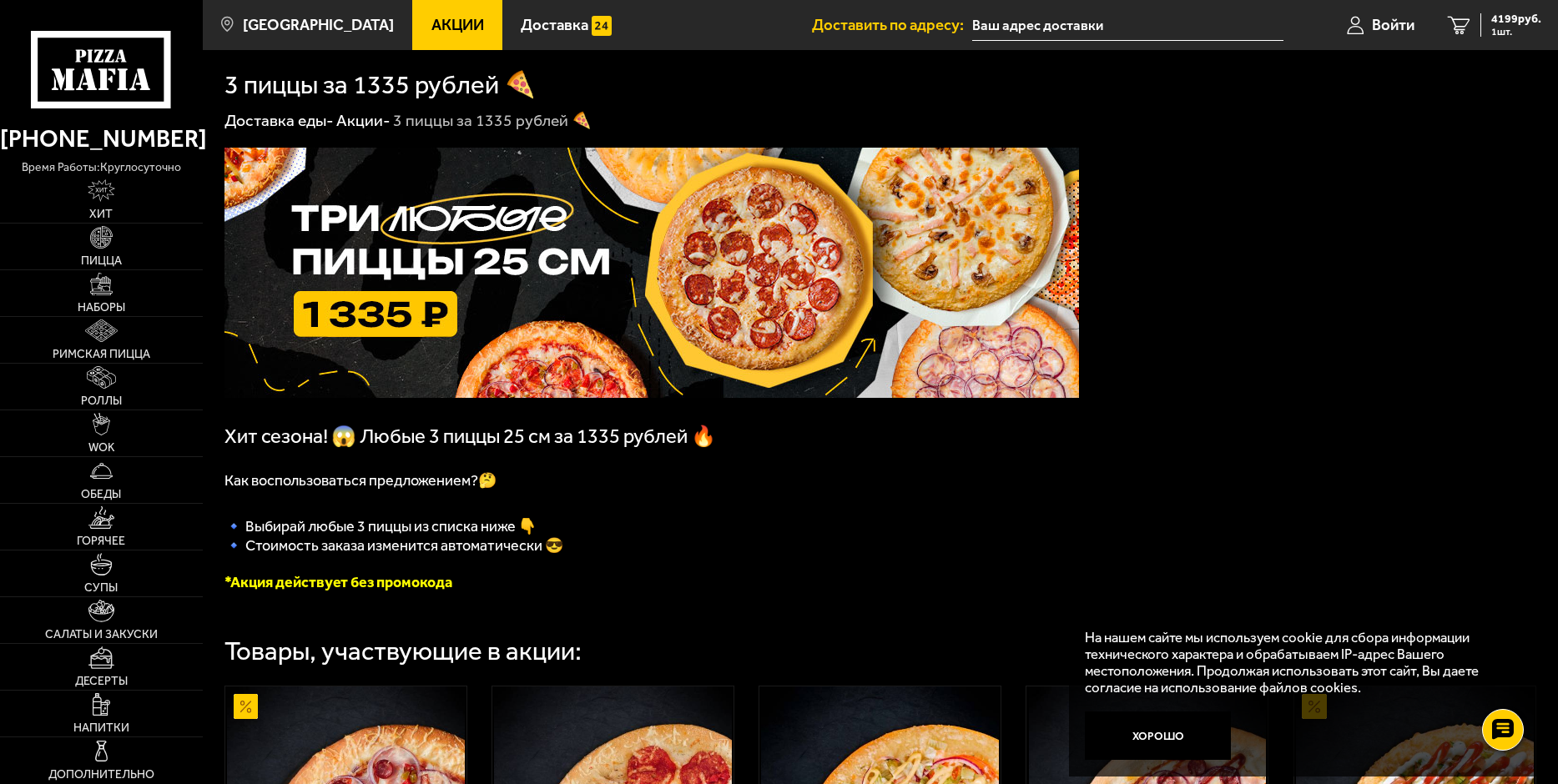 click on "Акции" at bounding box center (457, 25) 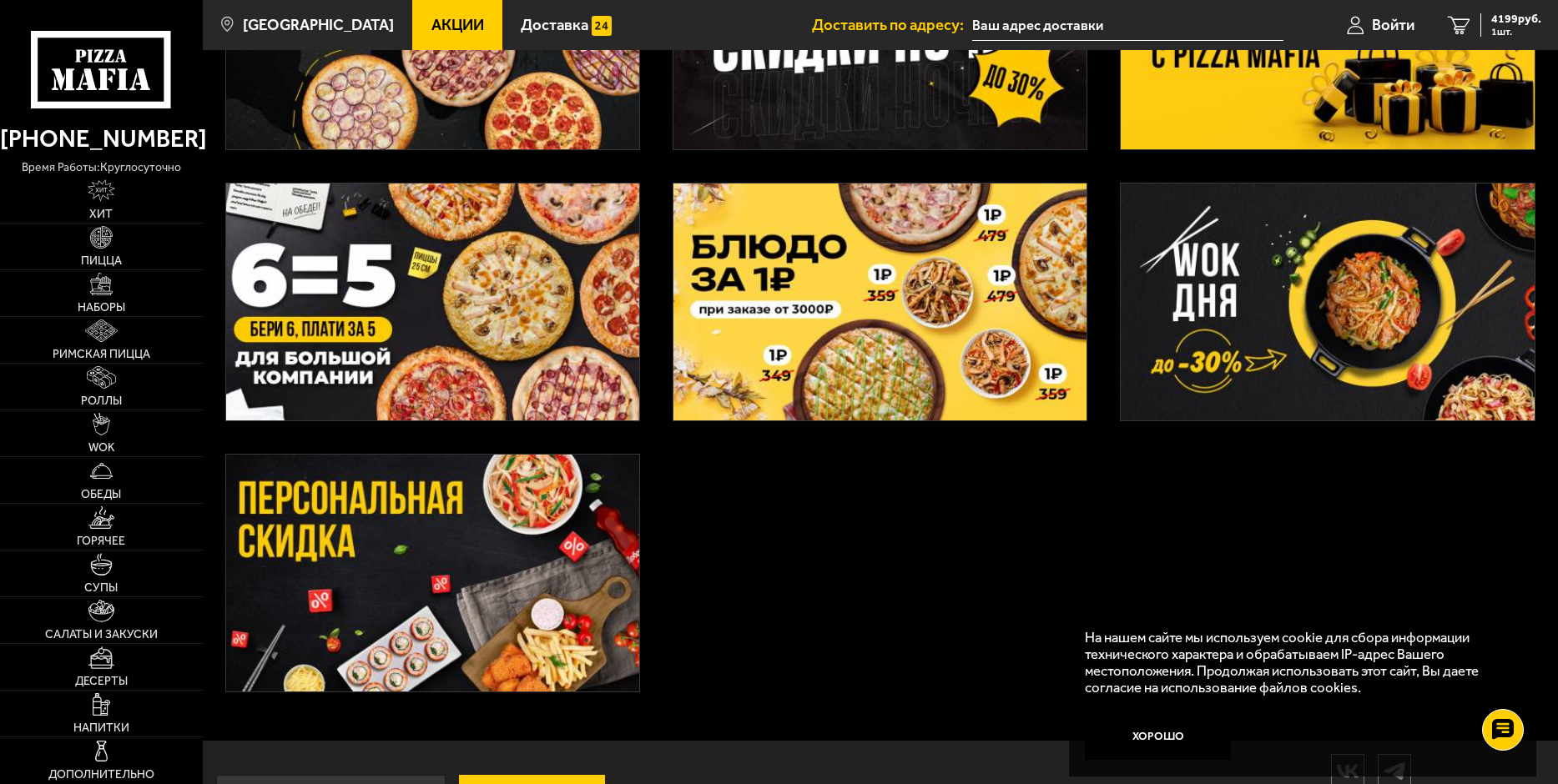 scroll, scrollTop: 512, scrollLeft: 0, axis: vertical 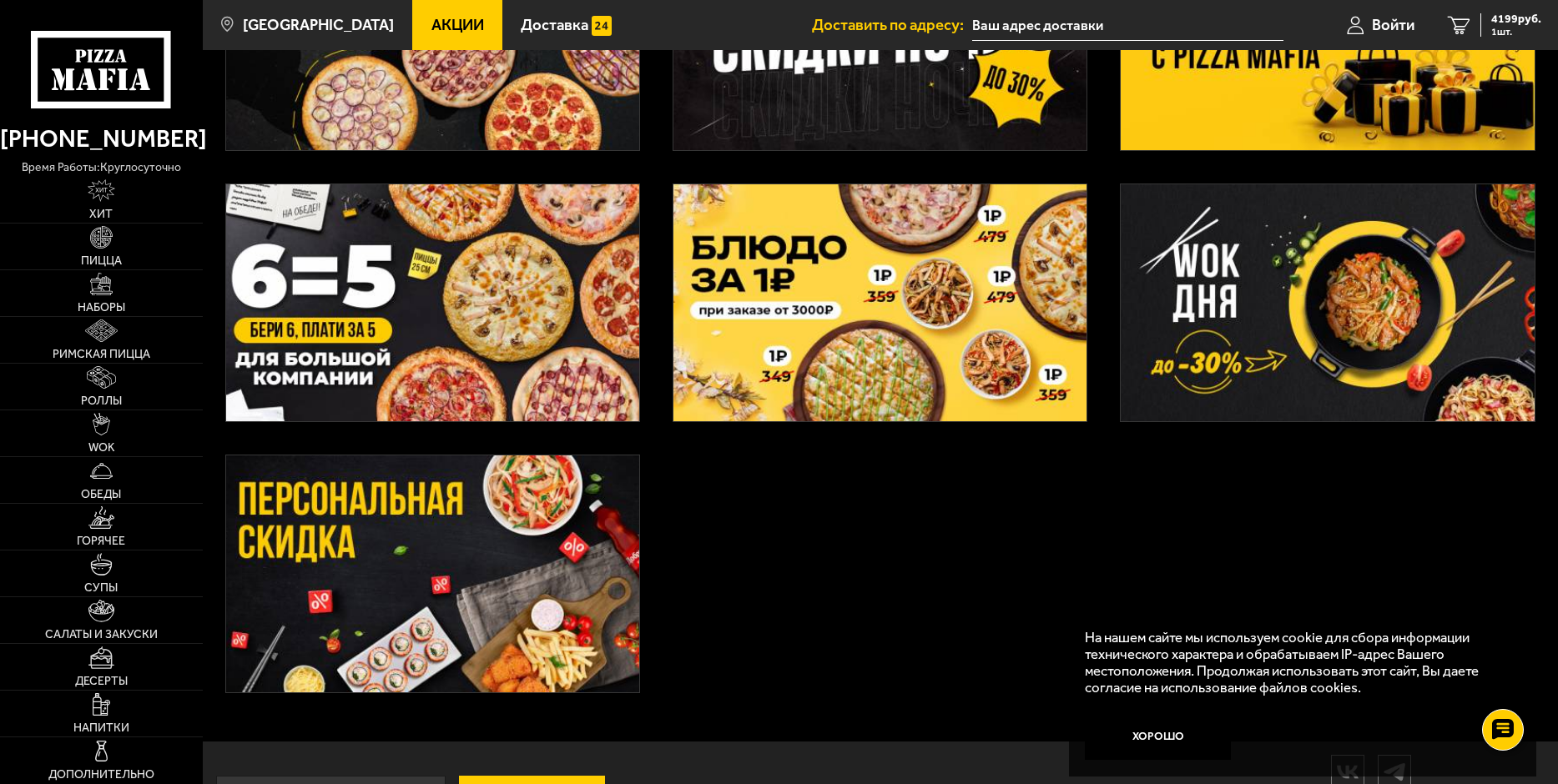 click at bounding box center (432, 303) 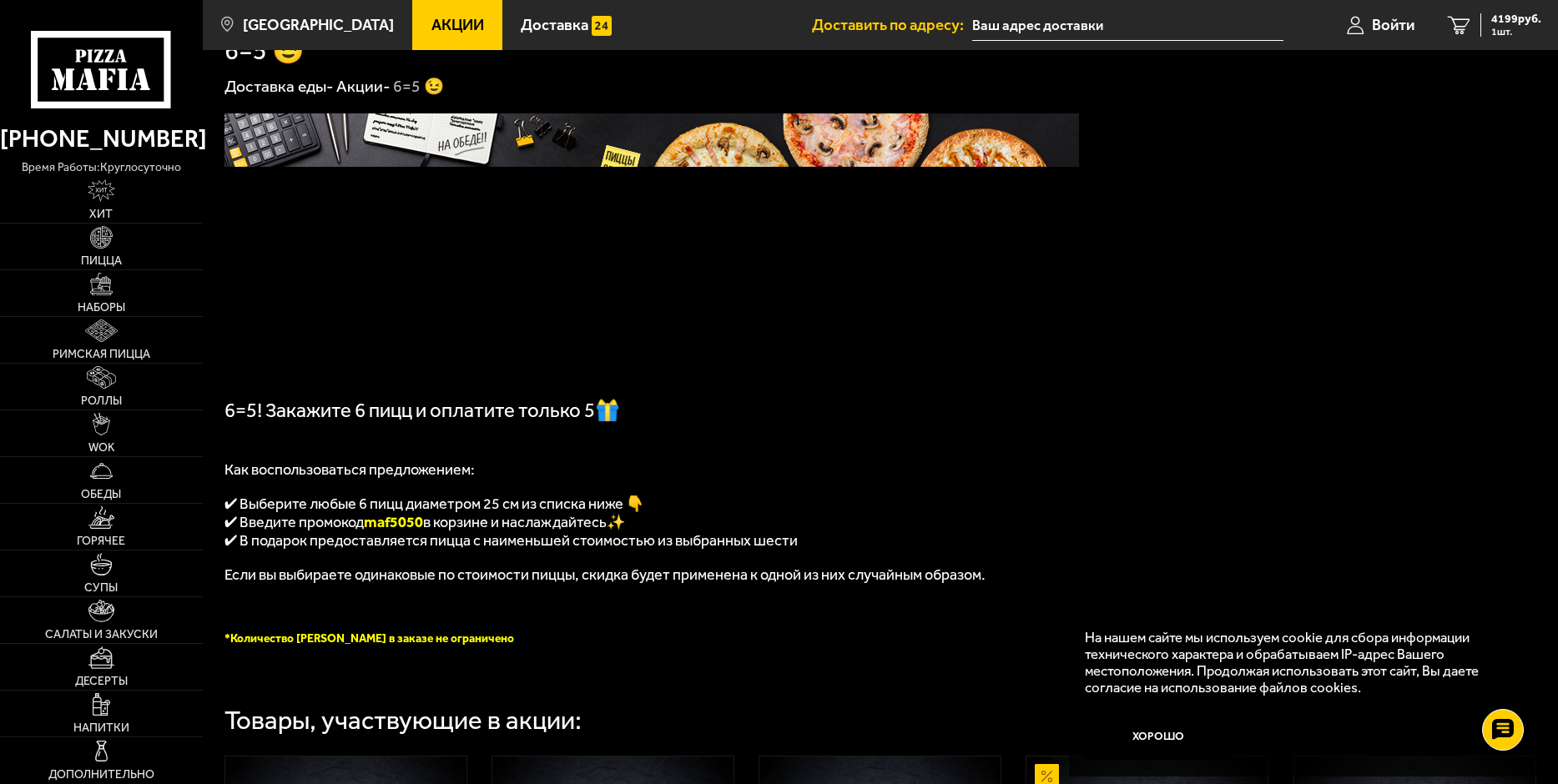 scroll, scrollTop: 0, scrollLeft: 0, axis: both 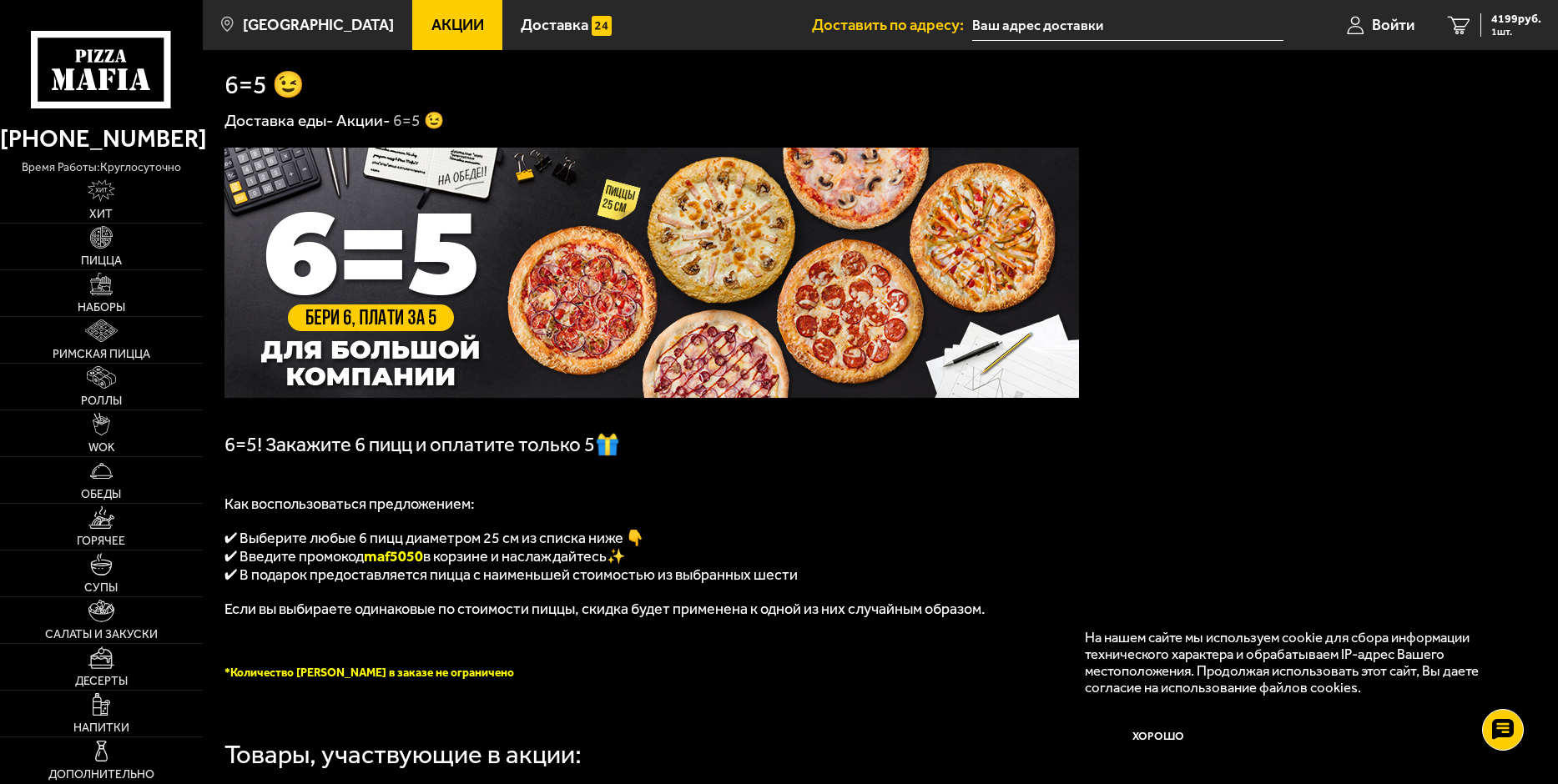 click on "6=5! Закажите 6 пицц и оплатите только 5🎁 Как воспользоваться предложением:  ✔ Выберите любые 6 пицц диаметром 25 см из списка ниже 👇 ✔ Введите промокод  maf5050  в корзине и наслаждайтесь✨ ✔ В подарок предоставляется пицца с наименьшей стоимостью из выбранных шести Если вы выбираете одинаковые по стоимости пиццы, скидка будет применена к одной из них случайным образом.
*Количество [PERSON_NAME] в заказе не ограничено
Товары, участвующие в акции: Пепперони Пиканто 25 см (тонкое тесто) 310   г . Топпинги Выбрать 529   ₽ Мясная Барбекю 25 см (толстое с сыром) 440   г . 589   ₽ 370" at bounding box center (880, 2192) 